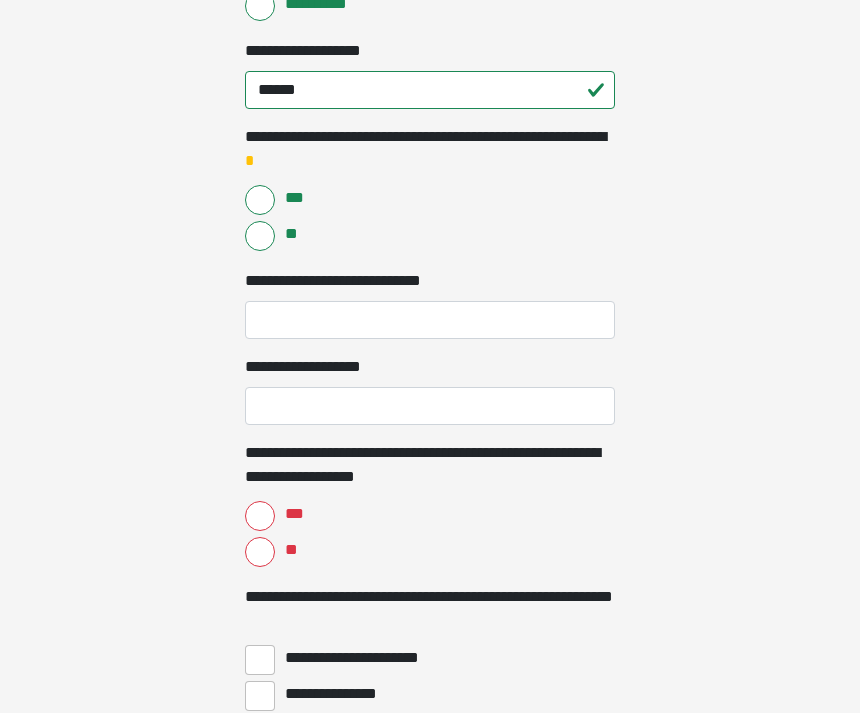 scroll, scrollTop: 2646, scrollLeft: 0, axis: vertical 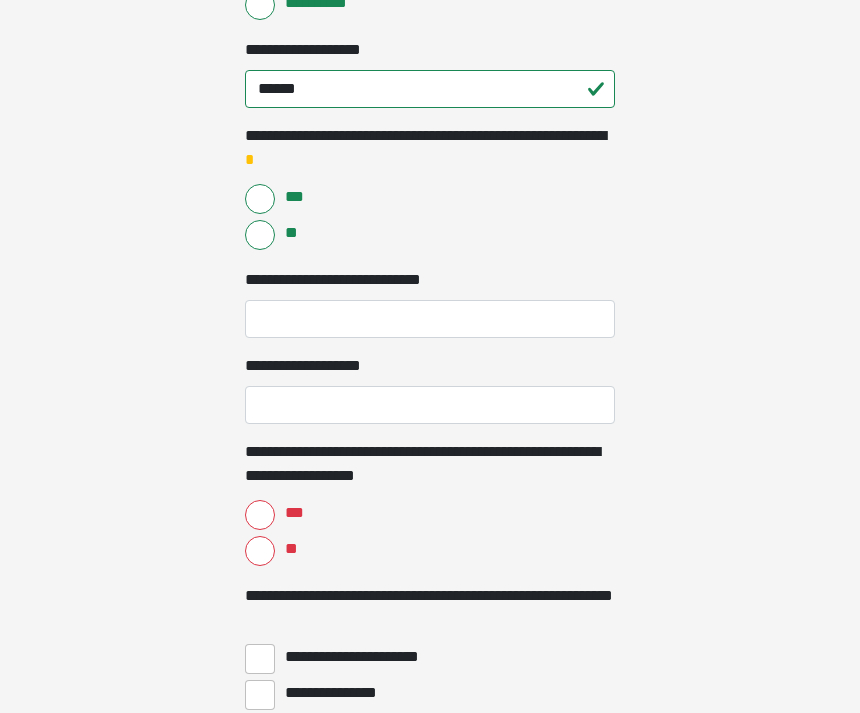 click on "***" at bounding box center [260, 200] 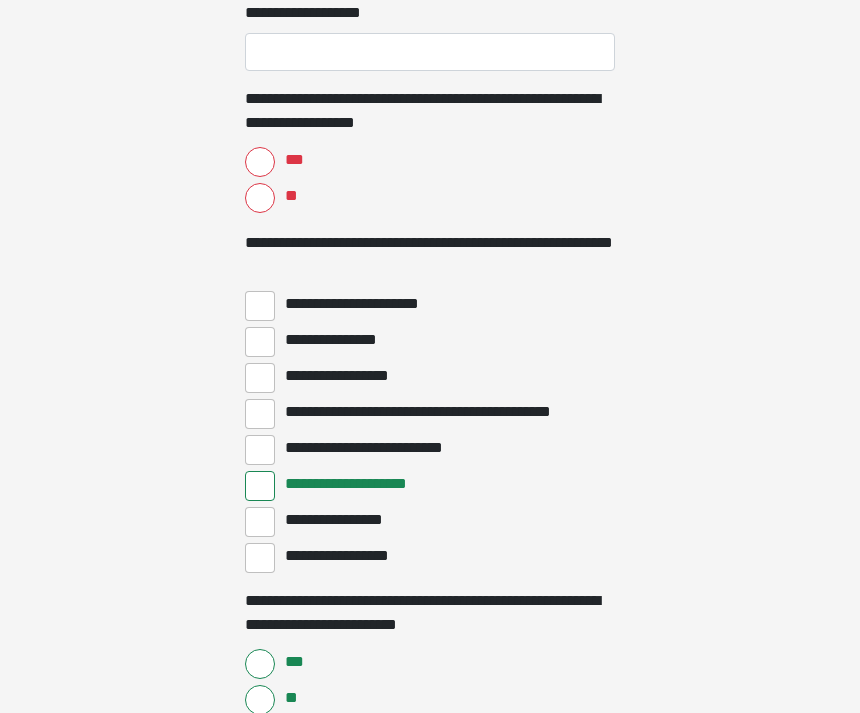 scroll, scrollTop: 2913, scrollLeft: 0, axis: vertical 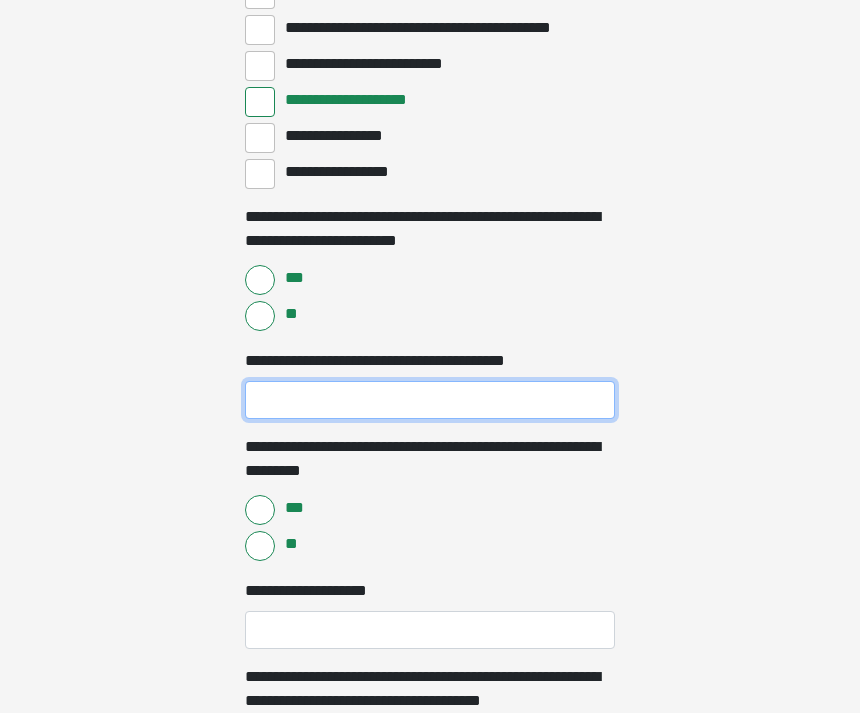 click on "**********" at bounding box center [430, 400] 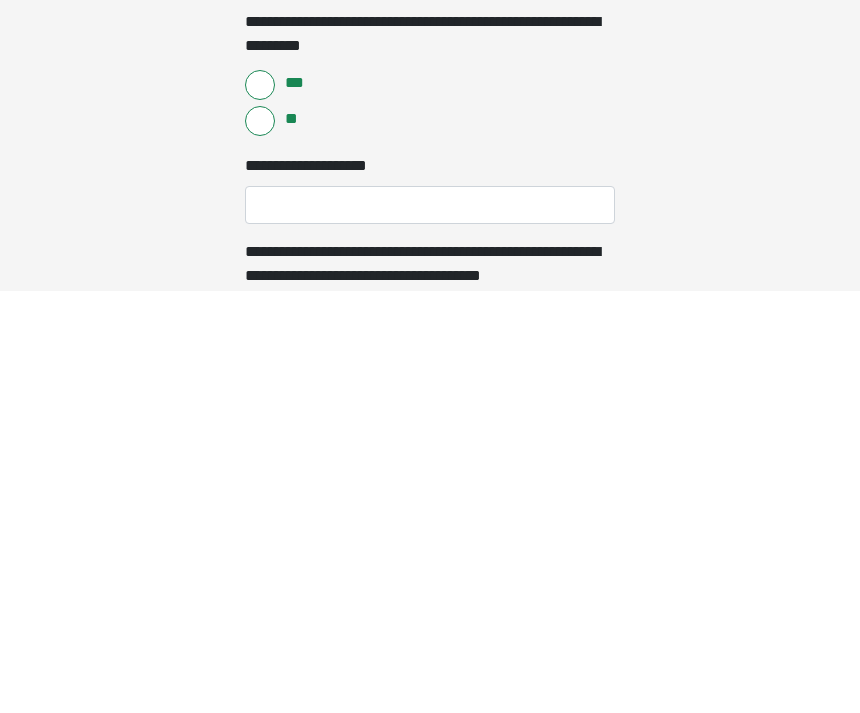 scroll, scrollTop: 3311, scrollLeft: 0, axis: vertical 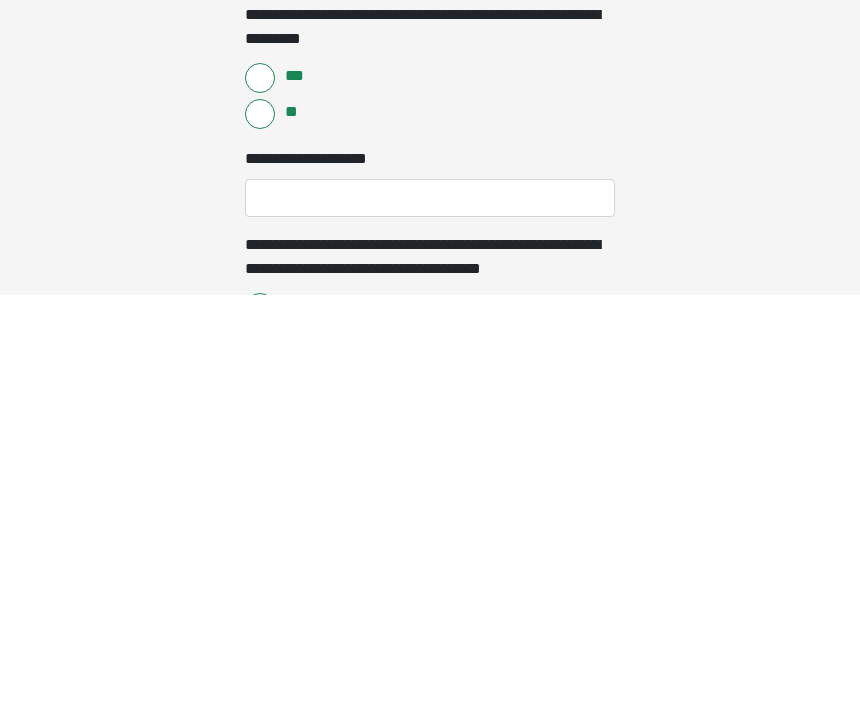 type on "**********" 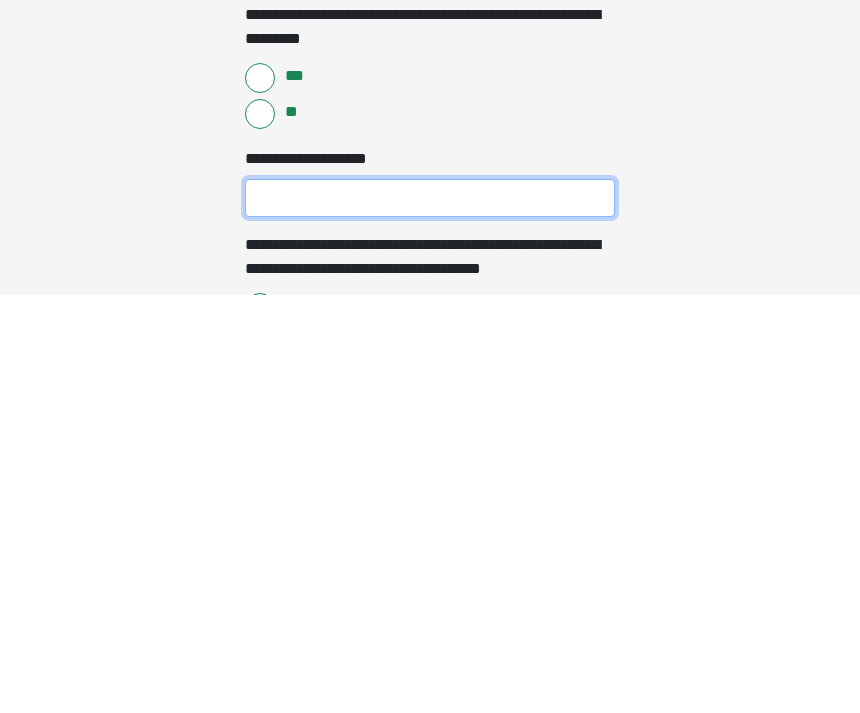 click on "**********" at bounding box center [430, 617] 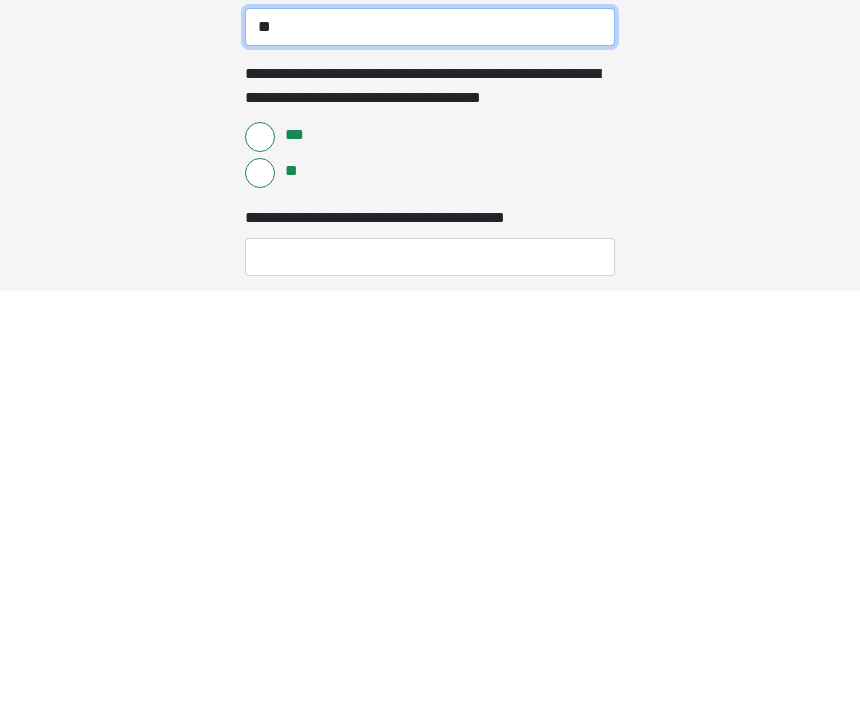 scroll, scrollTop: 3480, scrollLeft: 0, axis: vertical 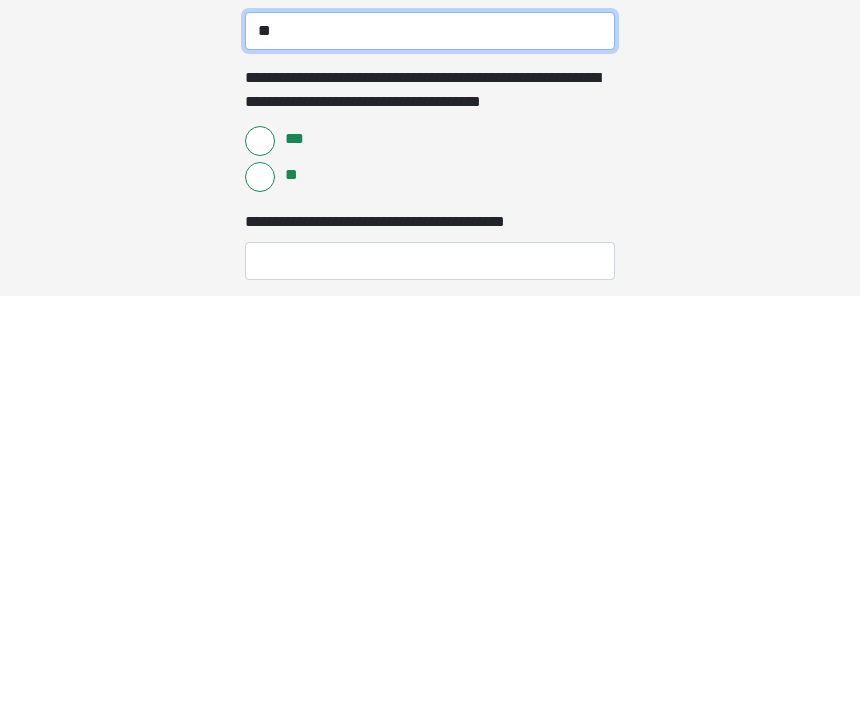 type on "**" 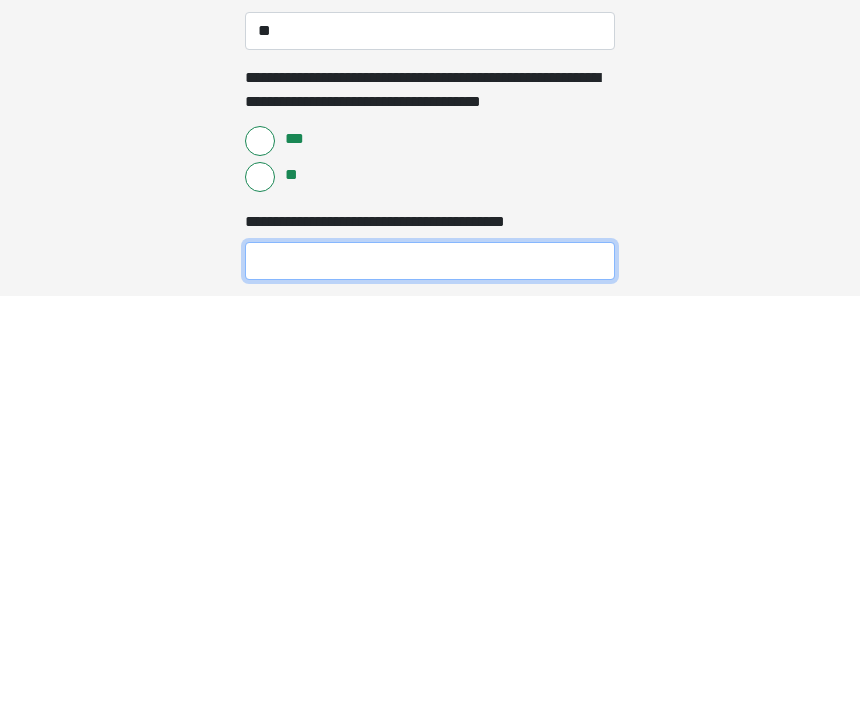 click on "**********" at bounding box center [430, 678] 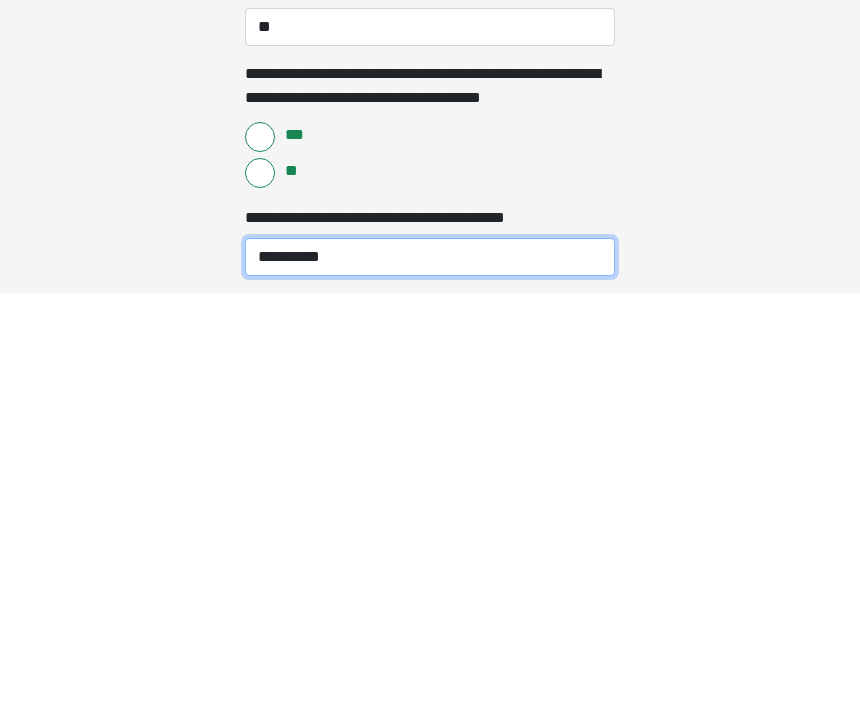 scroll, scrollTop: 3480, scrollLeft: 0, axis: vertical 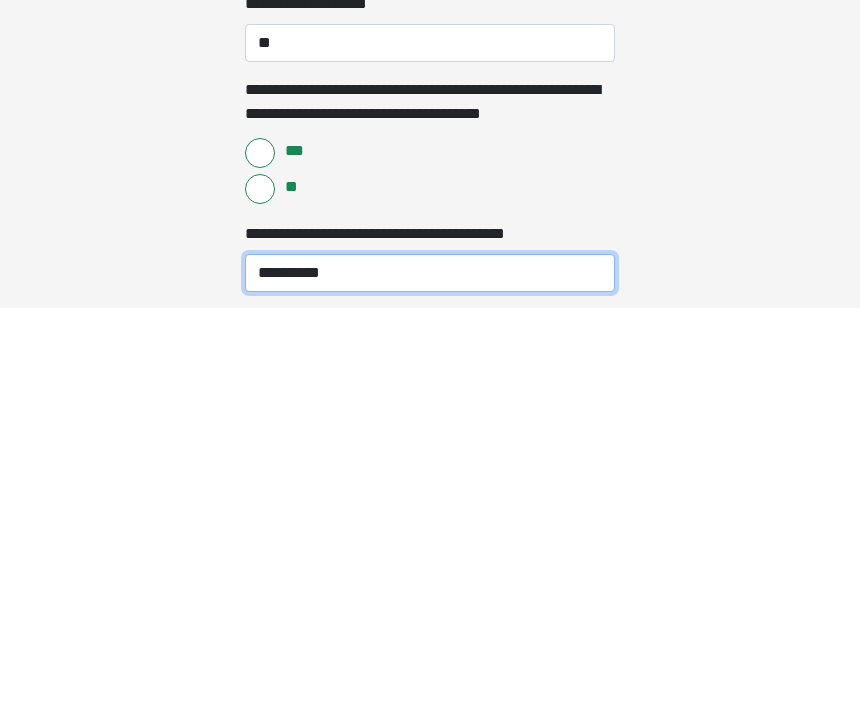 type on "**********" 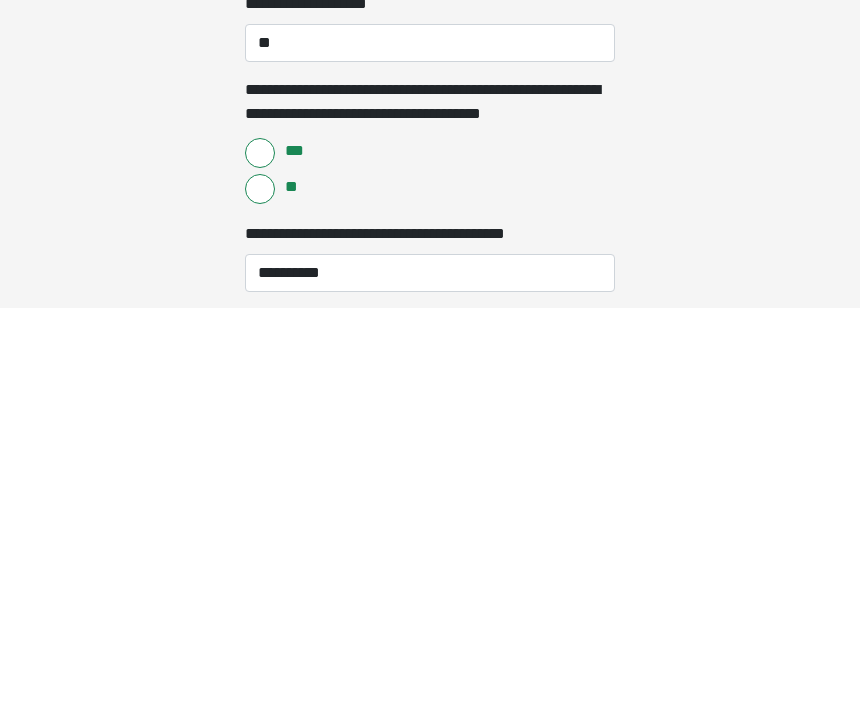 click on "**********" at bounding box center (430, -3124) 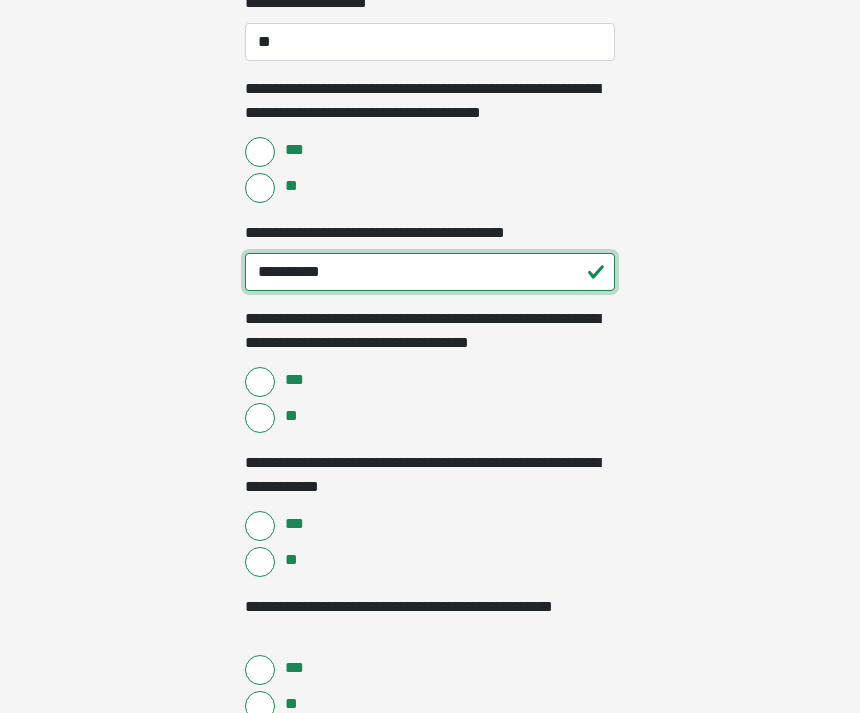 click on "**********" at bounding box center [430, 272] 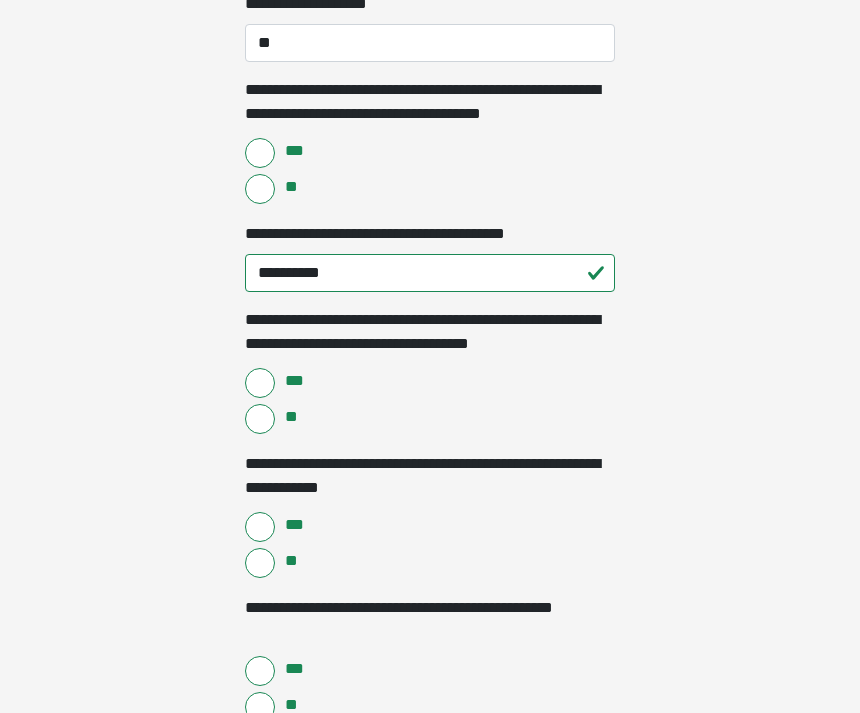 click on "**********" at bounding box center (430, -3529) 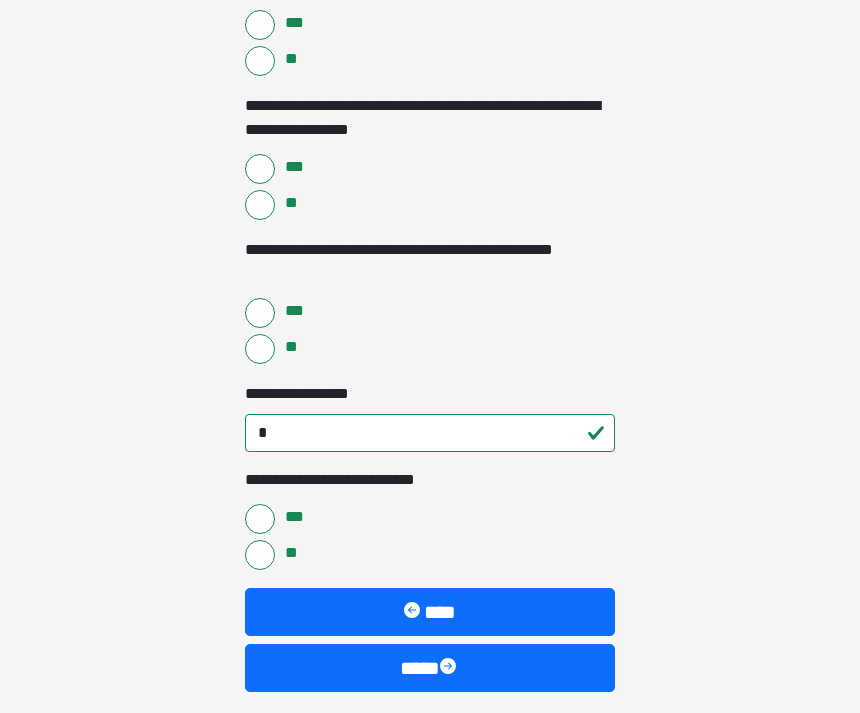 scroll, scrollTop: 4549, scrollLeft: 0, axis: vertical 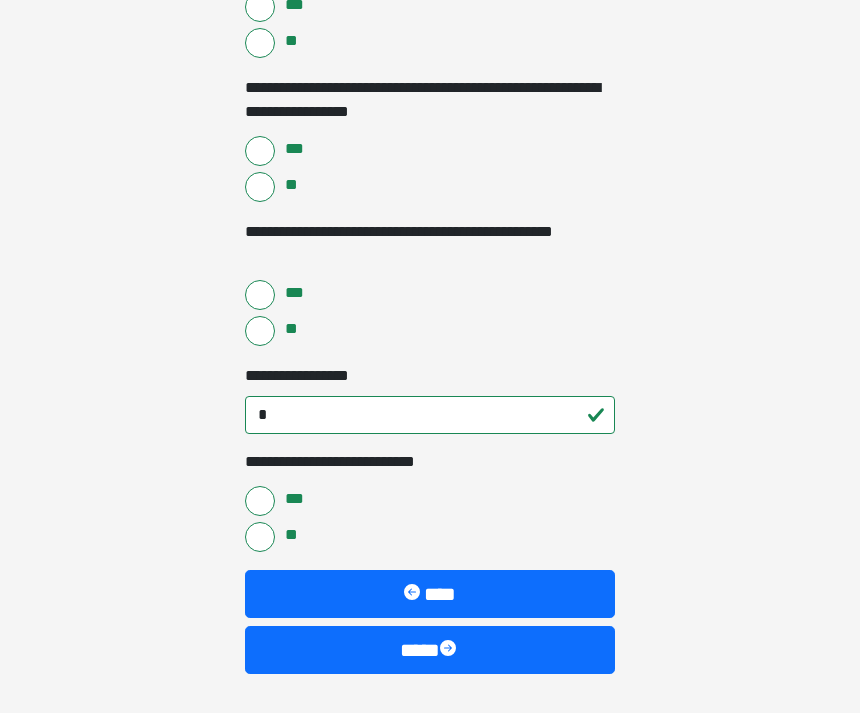 click at bounding box center [450, 650] 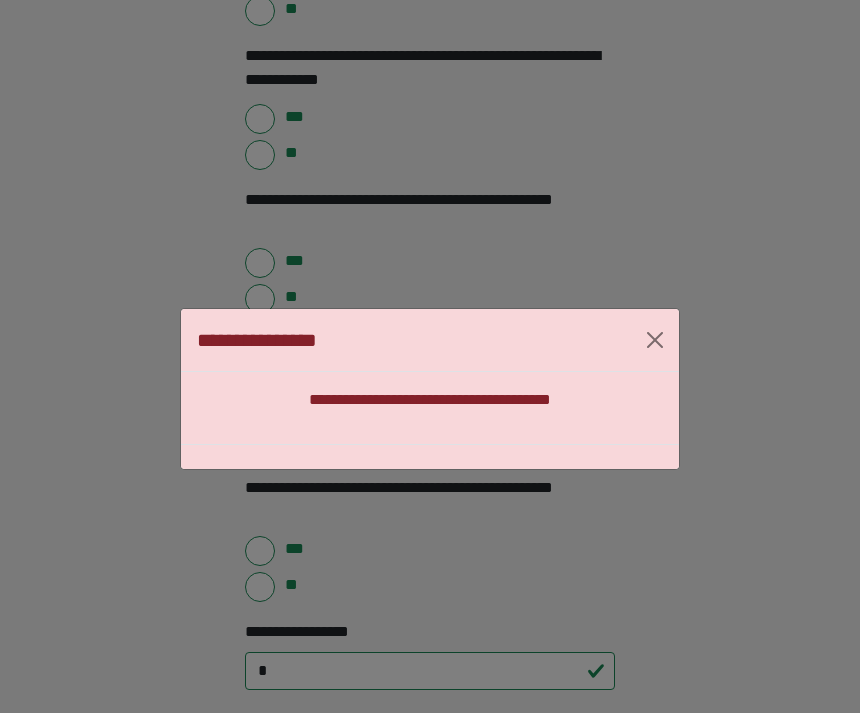 scroll, scrollTop: 4295, scrollLeft: 0, axis: vertical 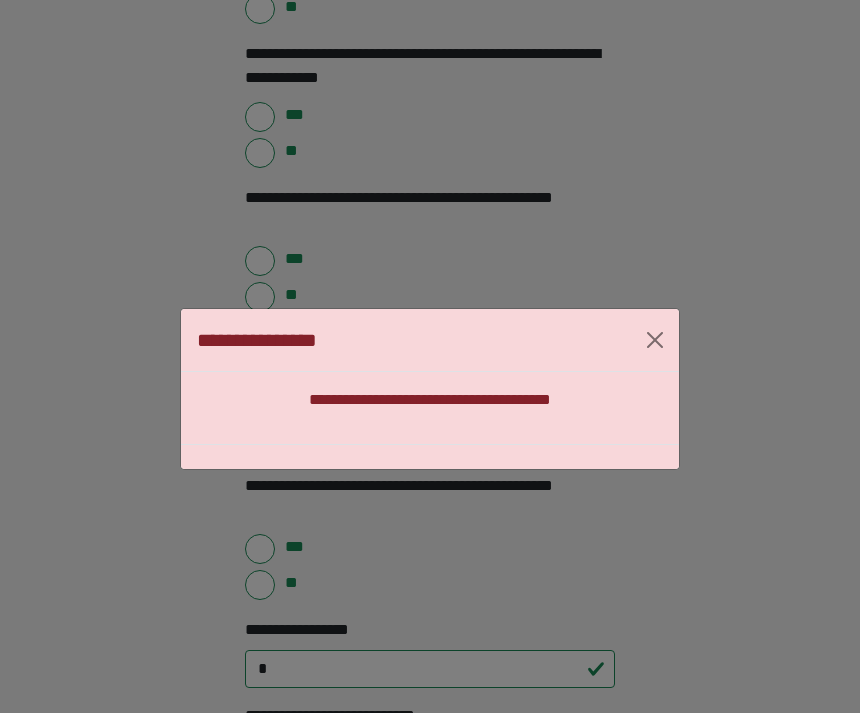 click at bounding box center [655, 340] 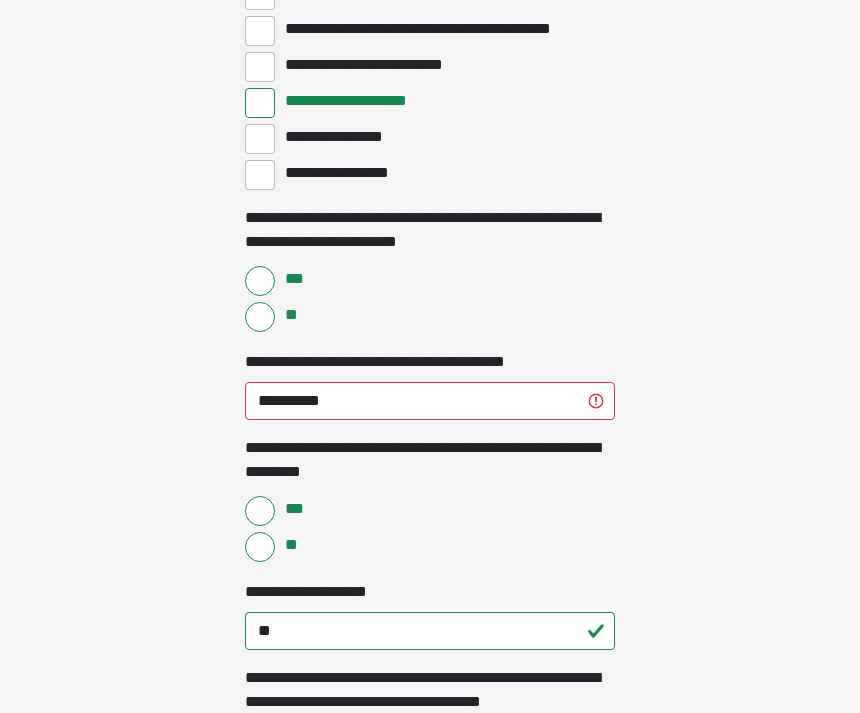 scroll, scrollTop: 3293, scrollLeft: 0, axis: vertical 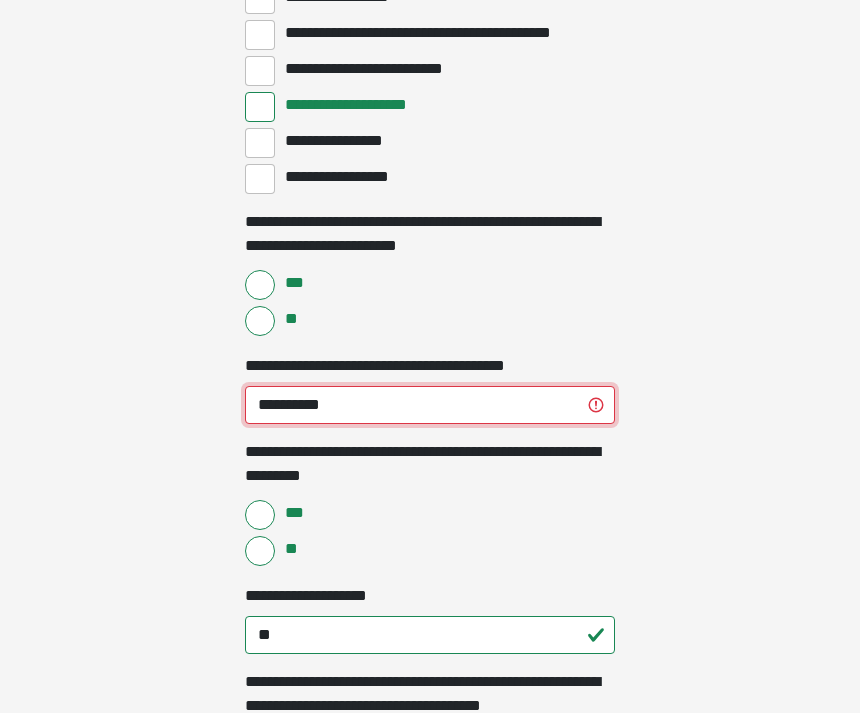click on "**********" at bounding box center [430, 405] 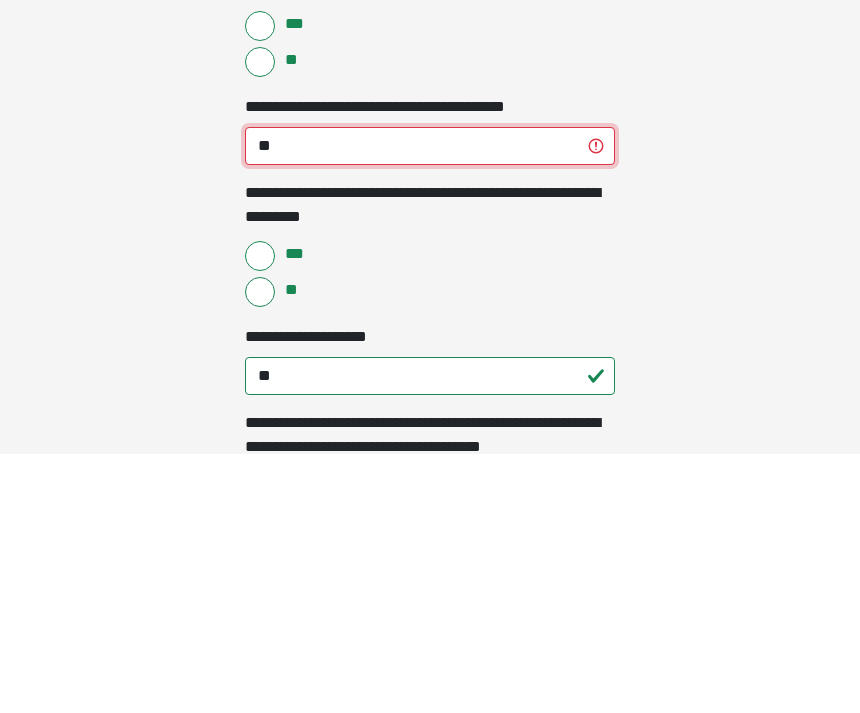 type on "*" 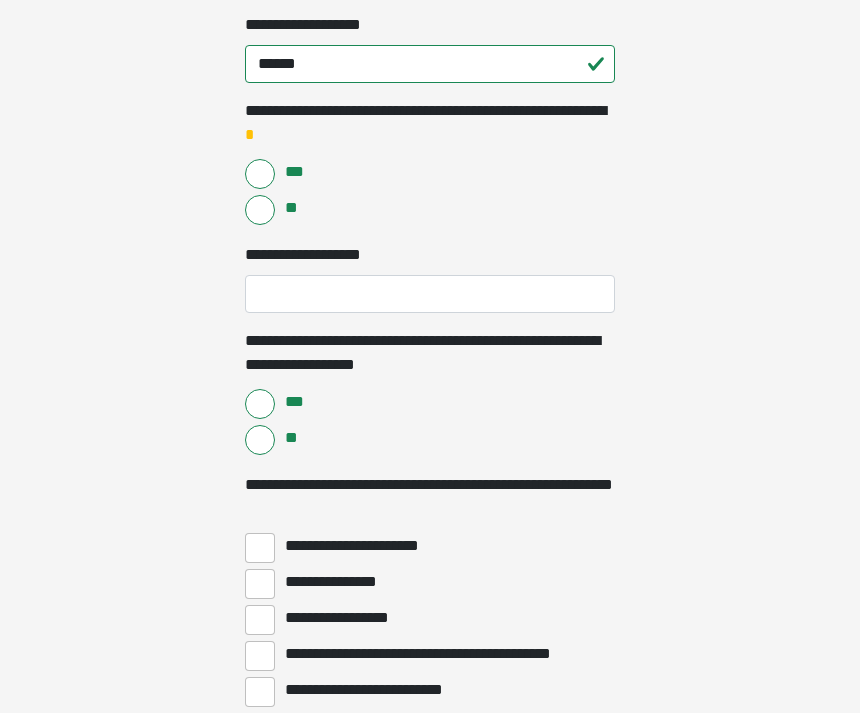 scroll, scrollTop: 2670, scrollLeft: 0, axis: vertical 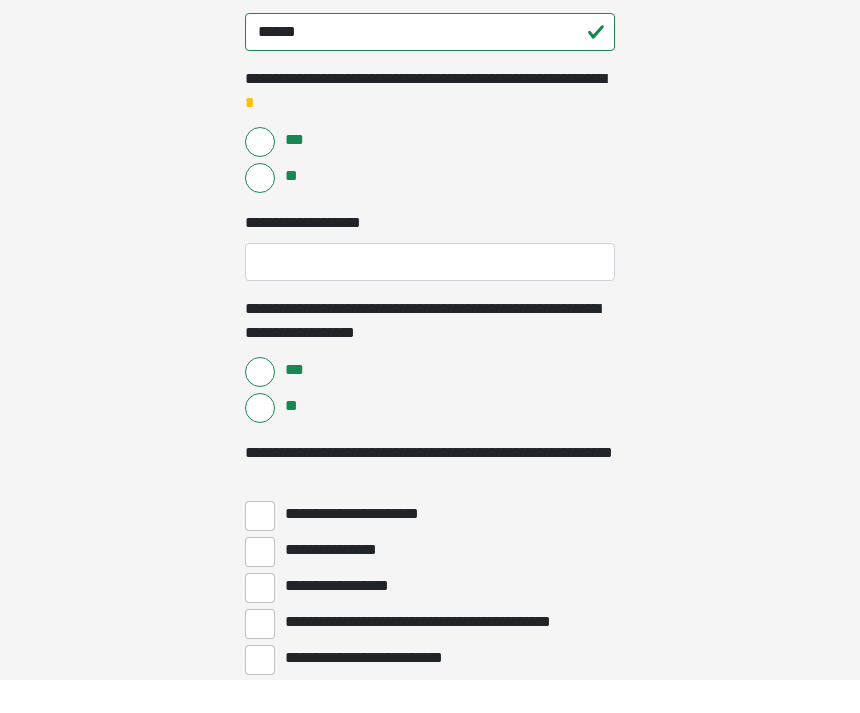 type on "*****" 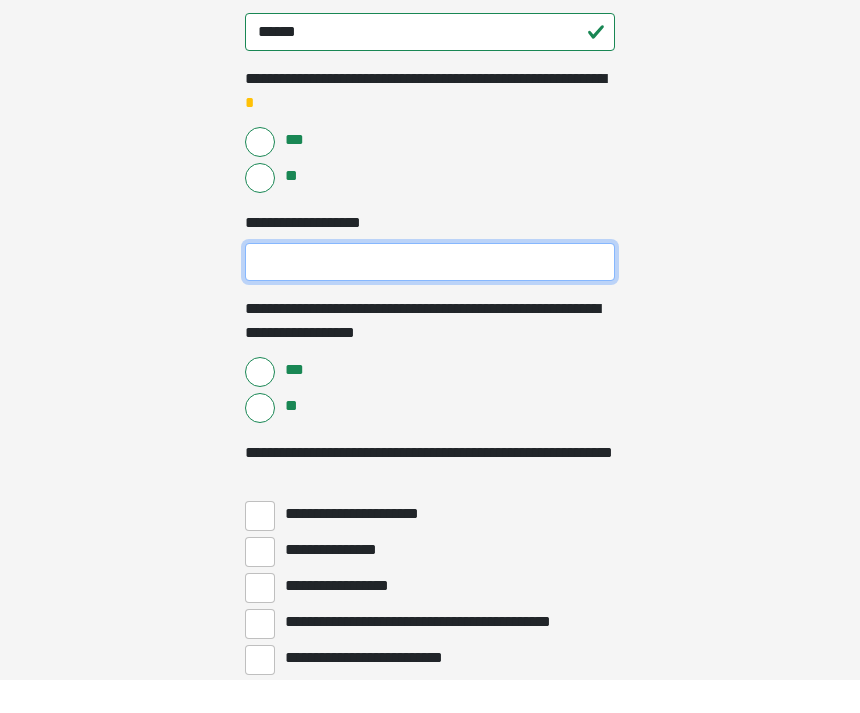 click on "**********" at bounding box center (430, 296) 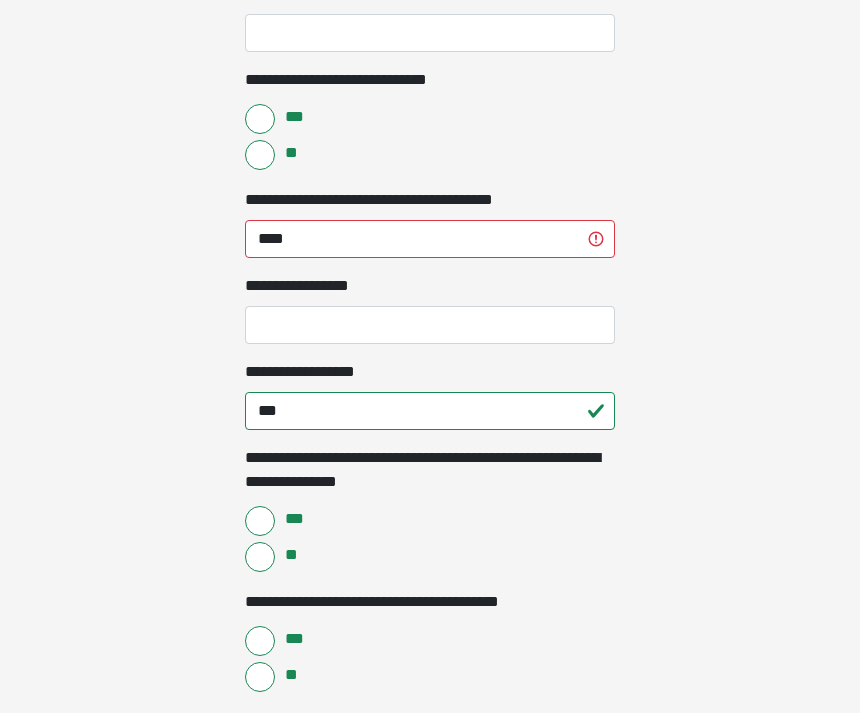 scroll, scrollTop: 1237, scrollLeft: 0, axis: vertical 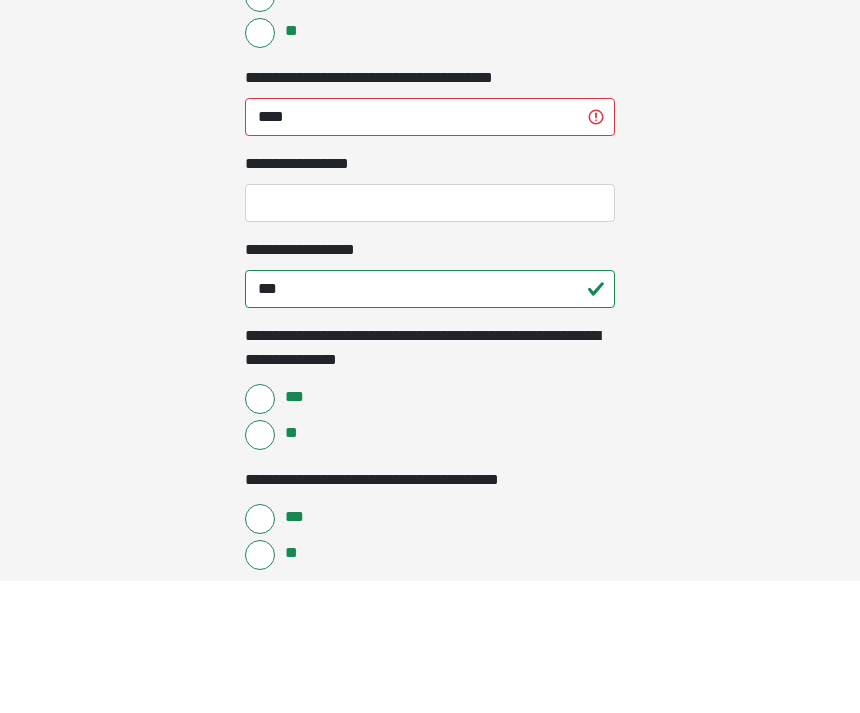 type on "********" 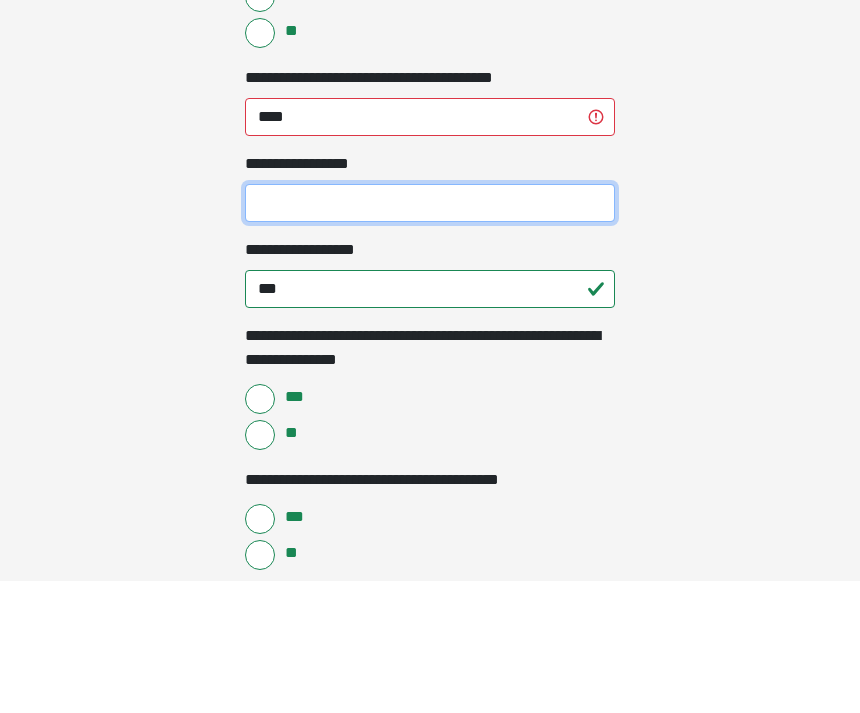 click on "**********" at bounding box center (430, 335) 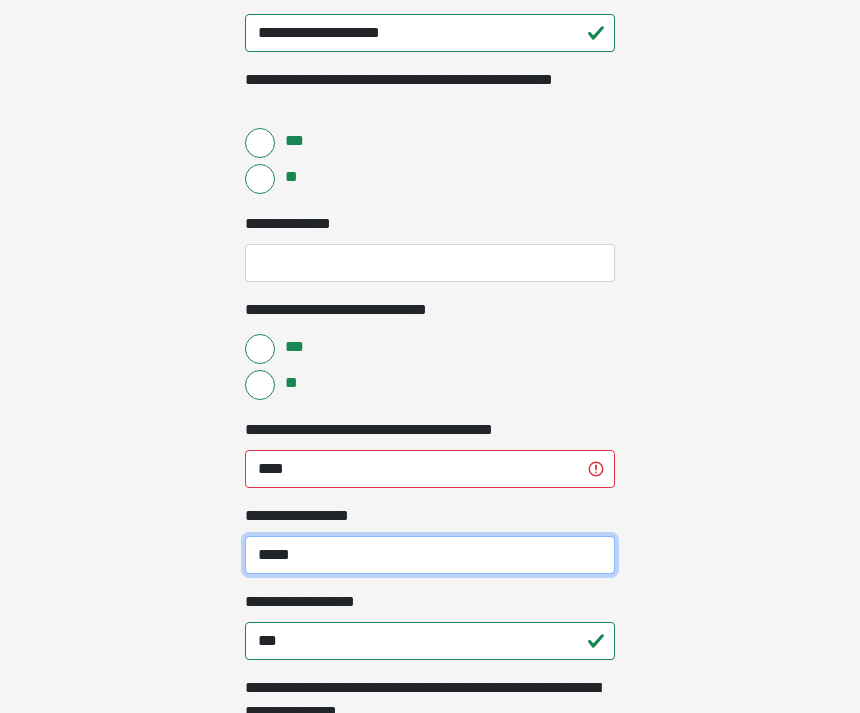 scroll, scrollTop: 1015, scrollLeft: 0, axis: vertical 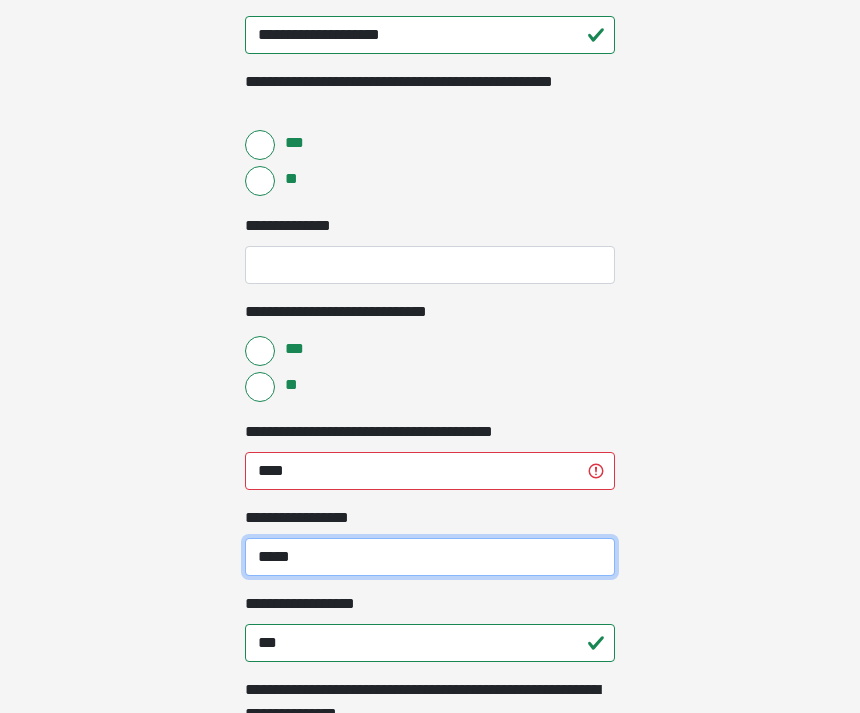 type on "*****" 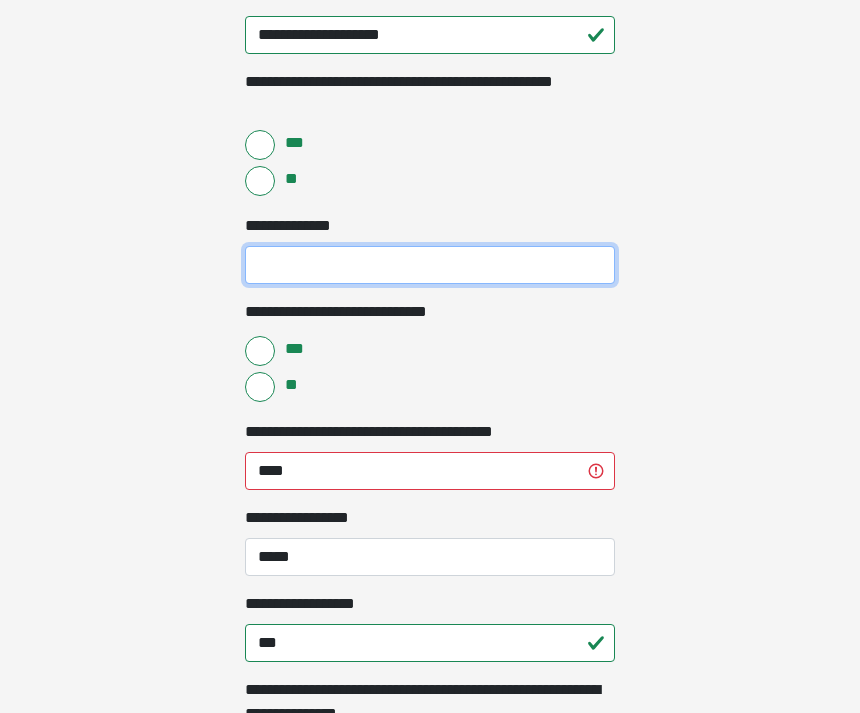 click on "**********" at bounding box center [430, 265] 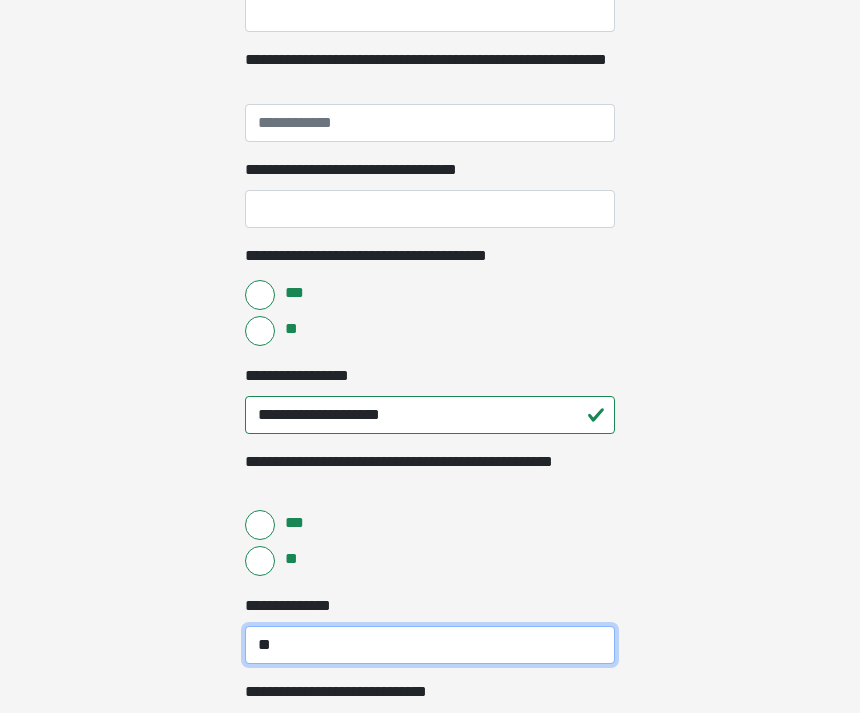scroll, scrollTop: 634, scrollLeft: 0, axis: vertical 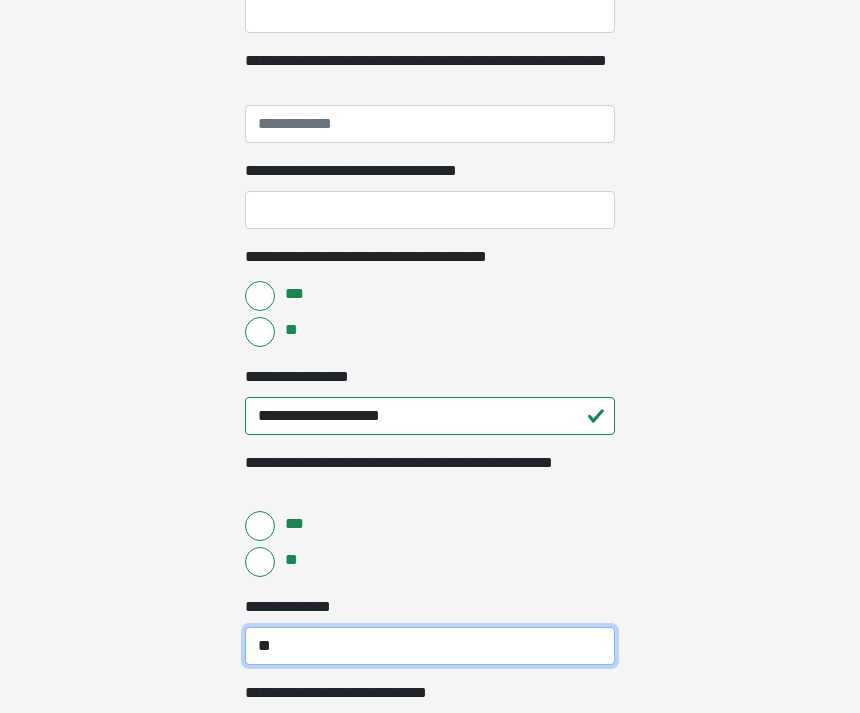 type on "**" 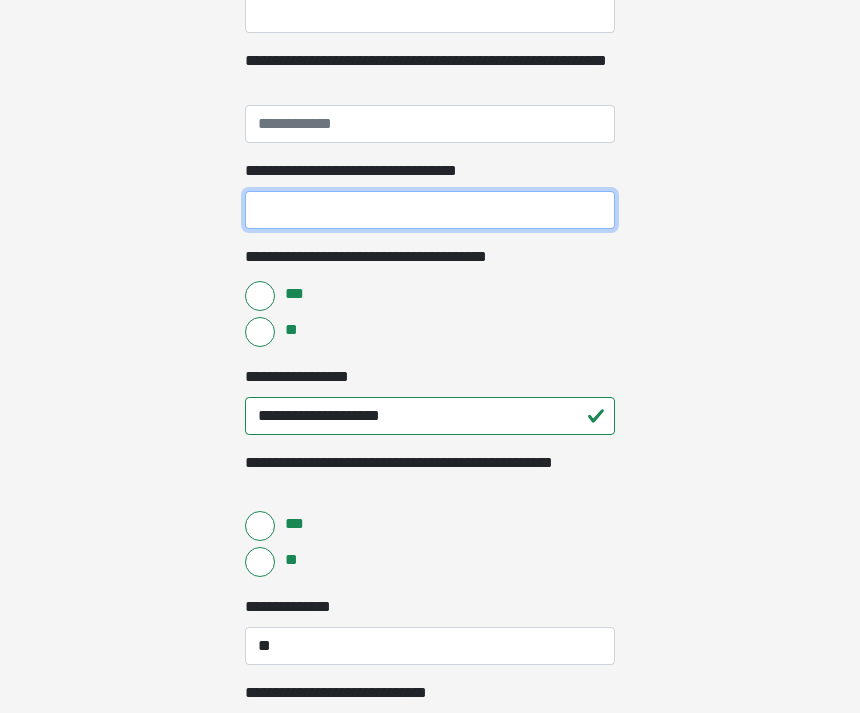 click on "**********" at bounding box center [430, 210] 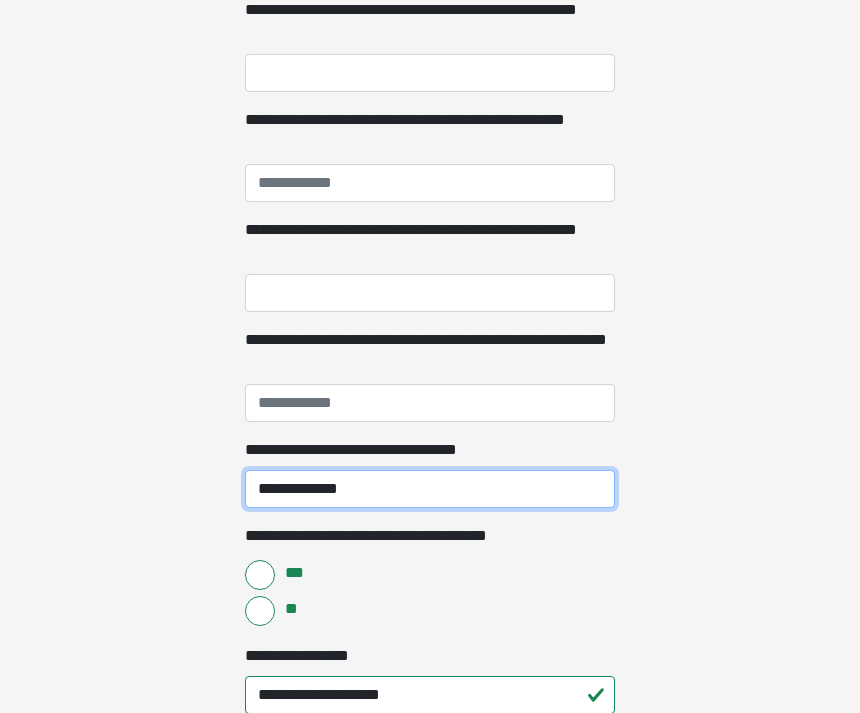 scroll, scrollTop: 355, scrollLeft: 0, axis: vertical 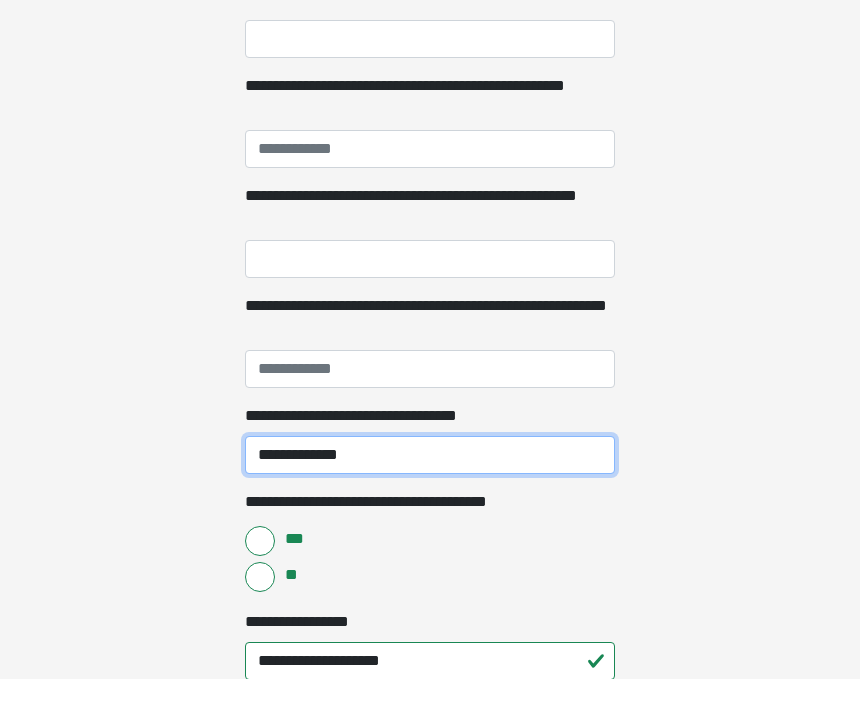 type on "**********" 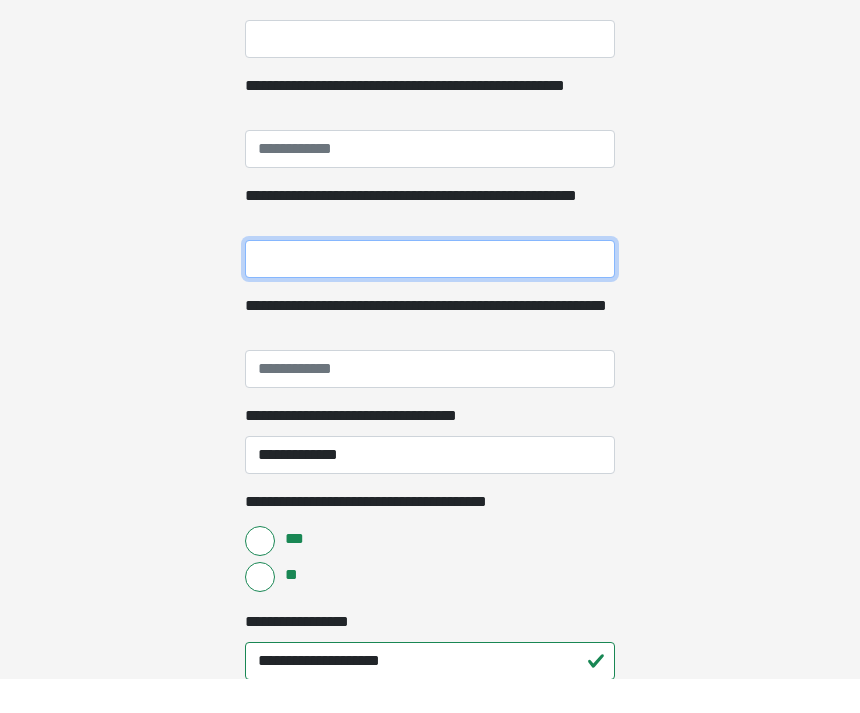 click on "**********" at bounding box center (430, 293) 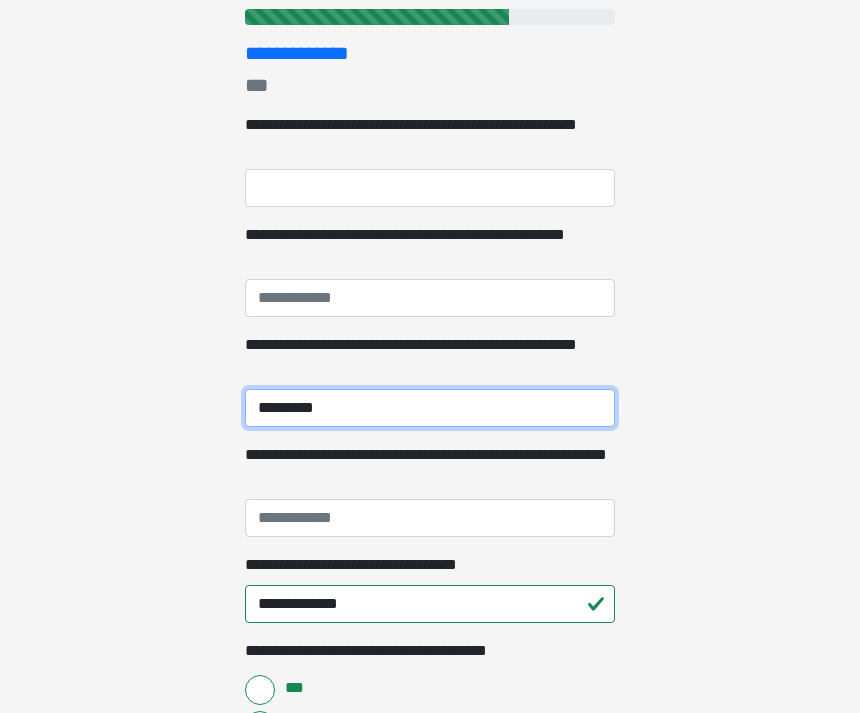 scroll, scrollTop: 234, scrollLeft: 0, axis: vertical 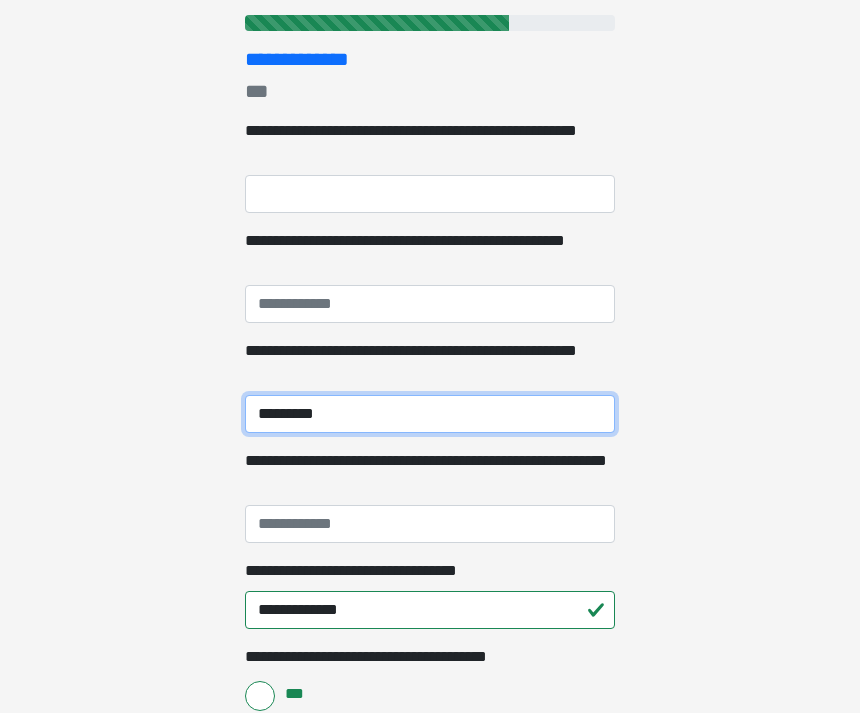 type on "*********" 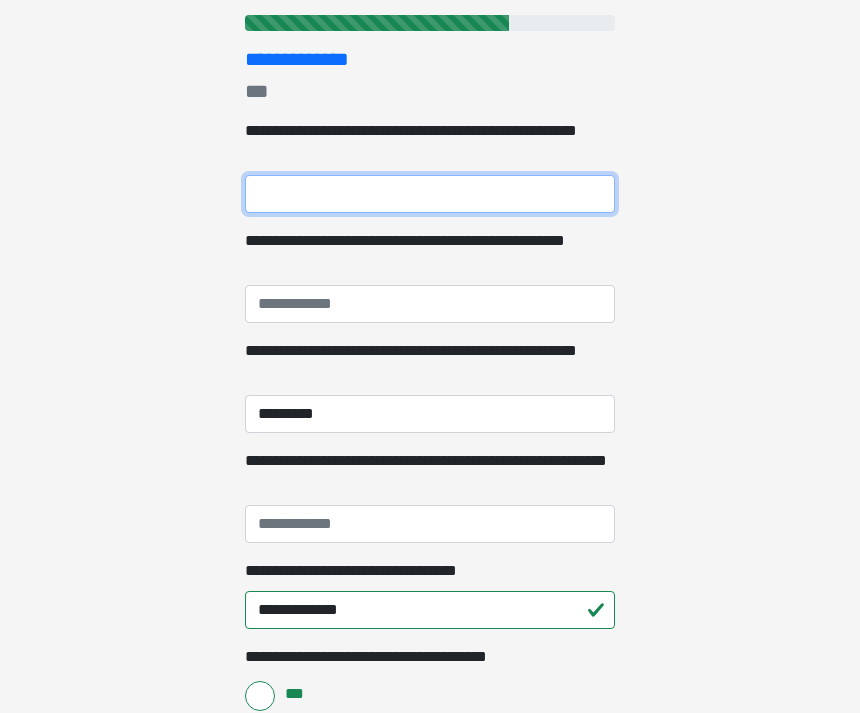 click on "**********" at bounding box center [430, 194] 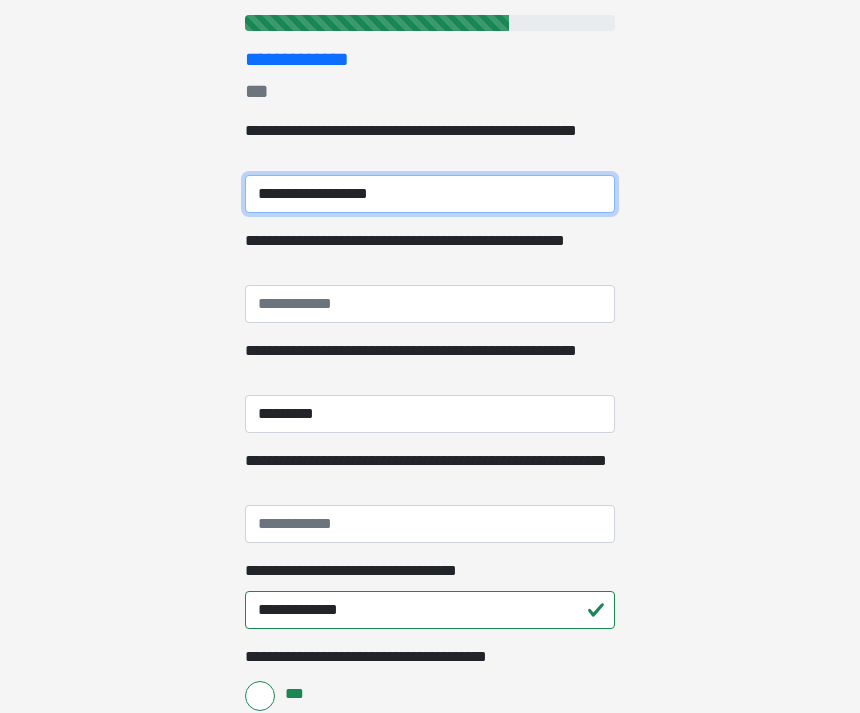 type on "**********" 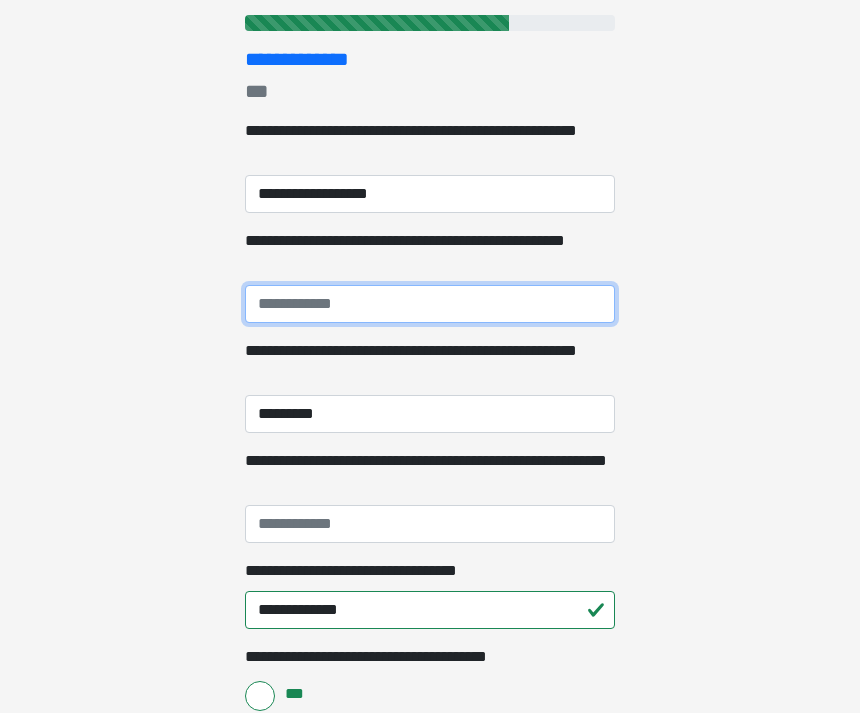 click on "**********" at bounding box center (430, 304) 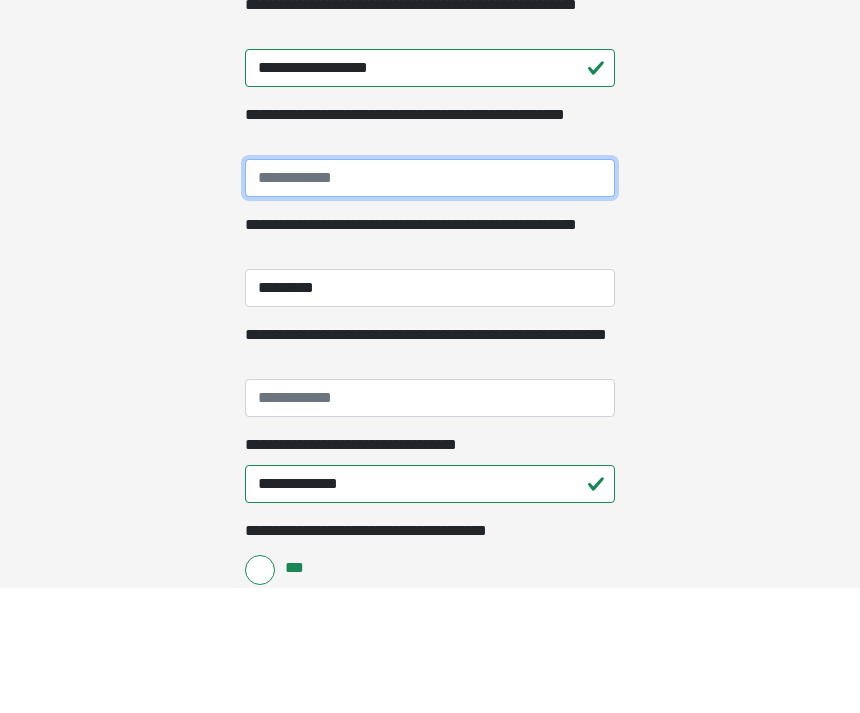 click on "**********" at bounding box center (430, 304) 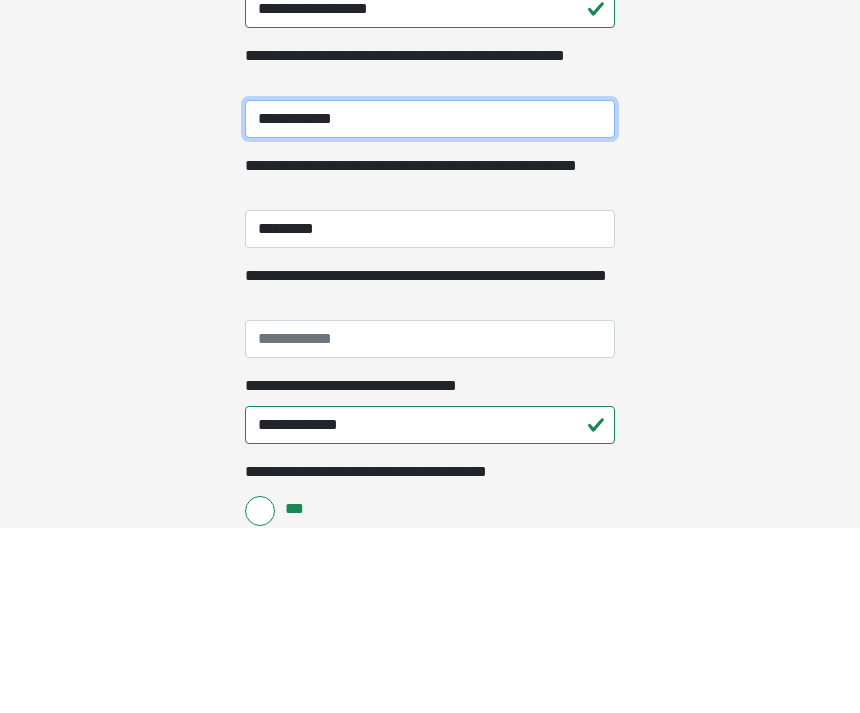 type on "**********" 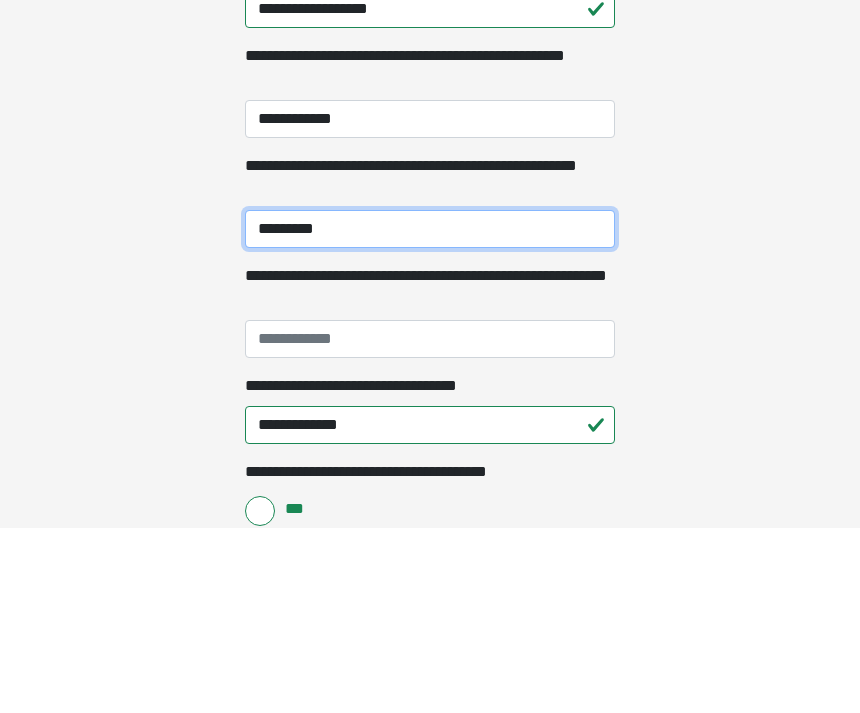 click on "*********" at bounding box center [430, 414] 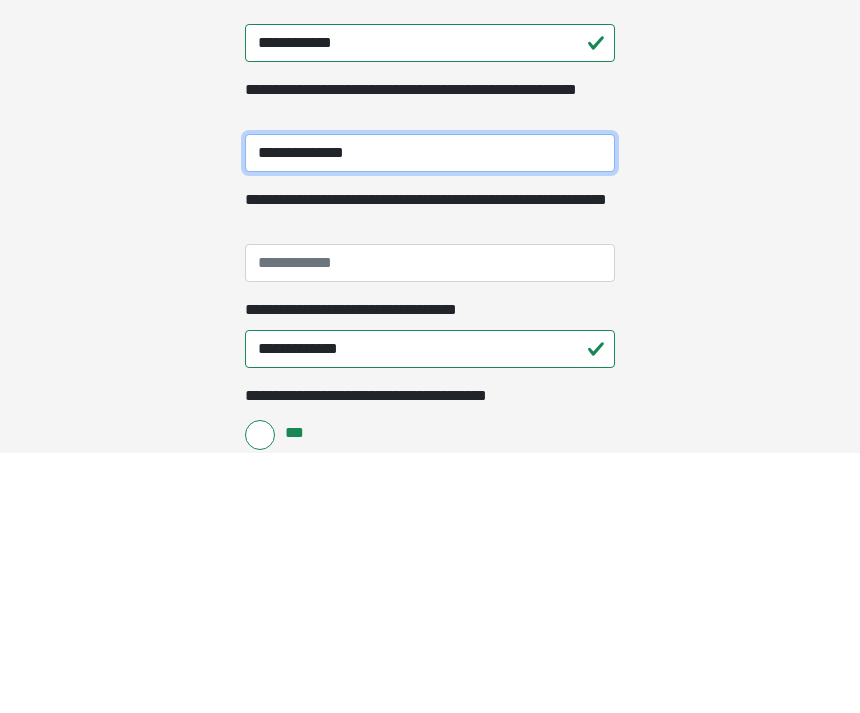 type on "**********" 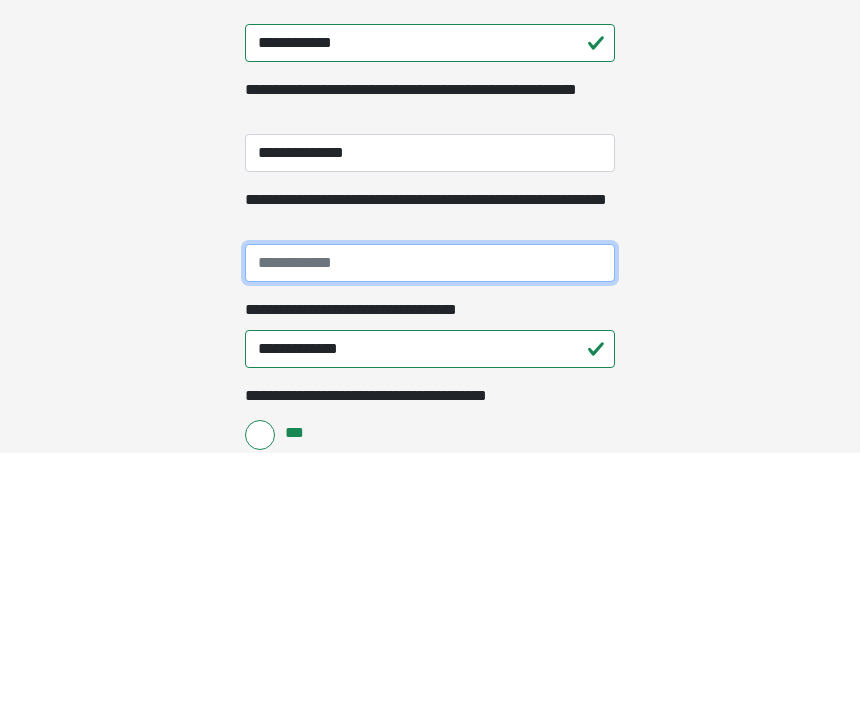 click on "**********" at bounding box center (430, 524) 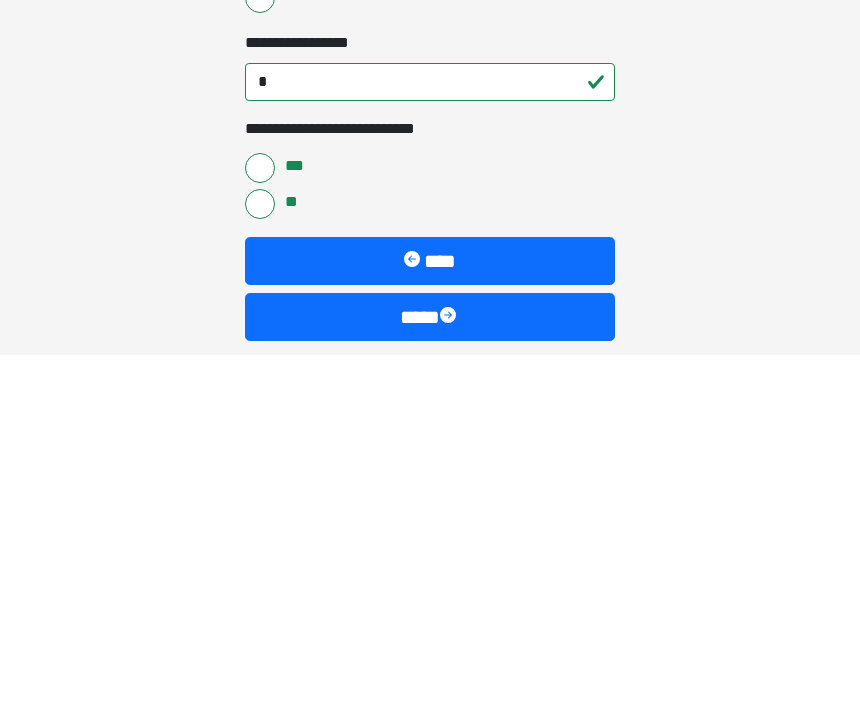 scroll, scrollTop: 4613, scrollLeft: 0, axis: vertical 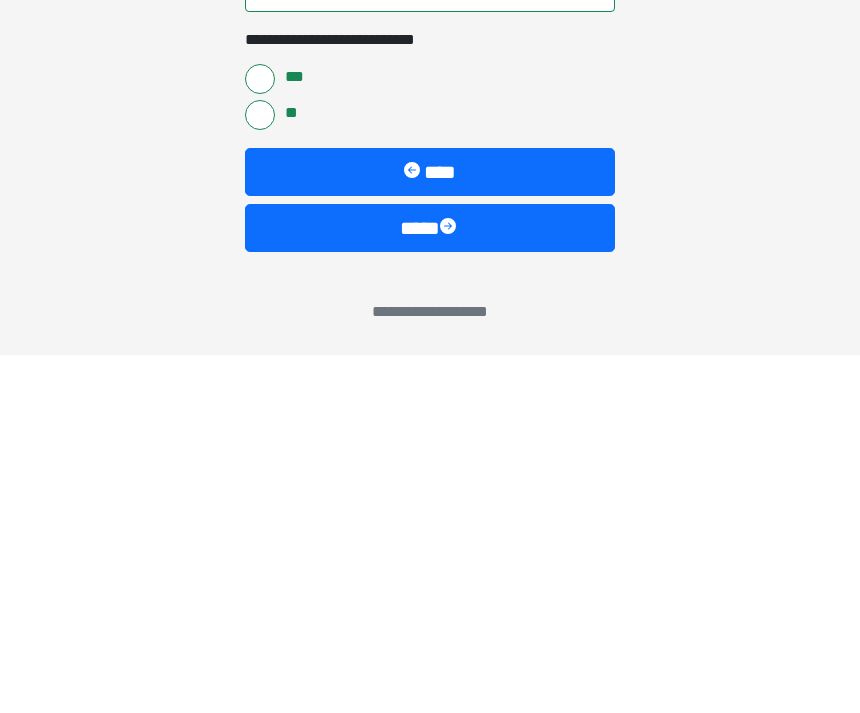 type on "**********" 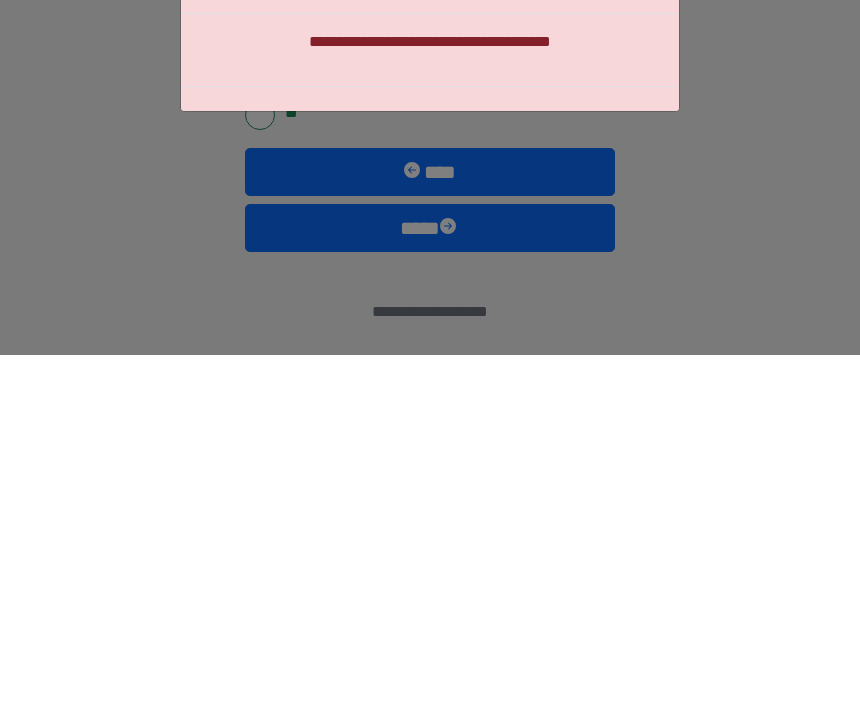 scroll, scrollTop: 4549, scrollLeft: 0, axis: vertical 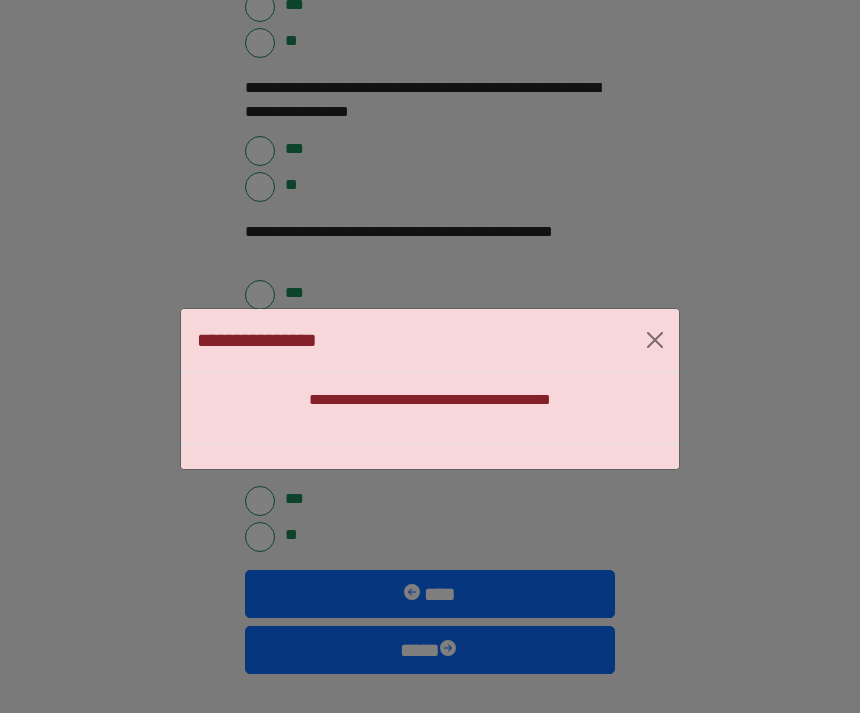 click at bounding box center [655, 340] 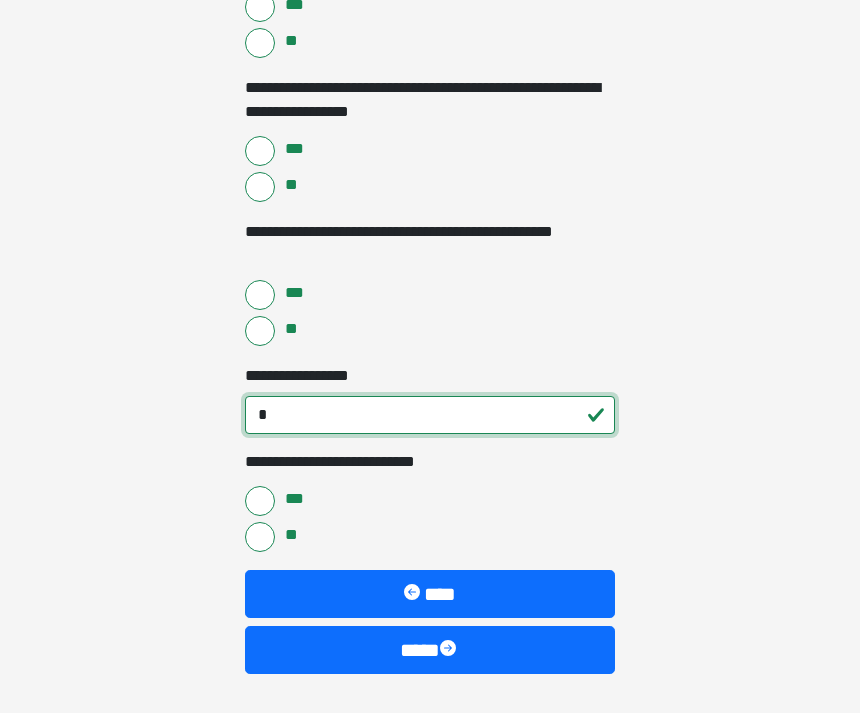 click on "*" at bounding box center (430, 415) 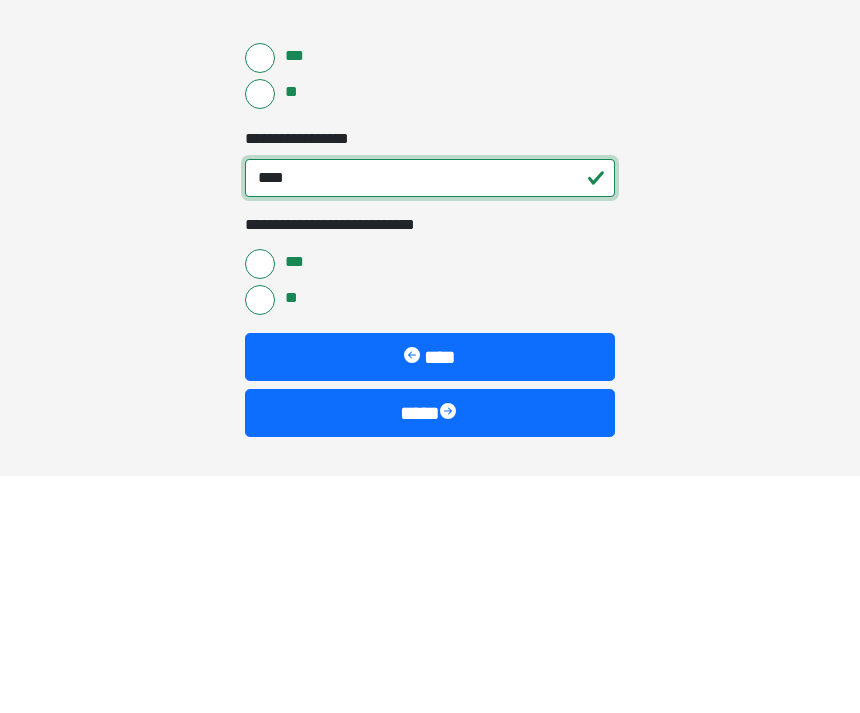 click on "****" at bounding box center (430, 415) 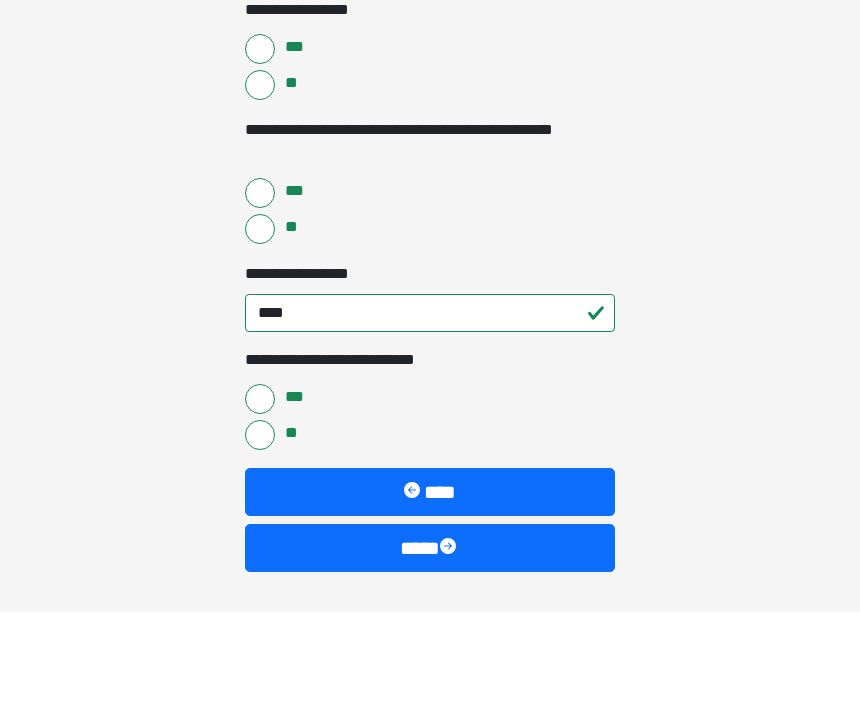 click on "**********" at bounding box center (430, -4193) 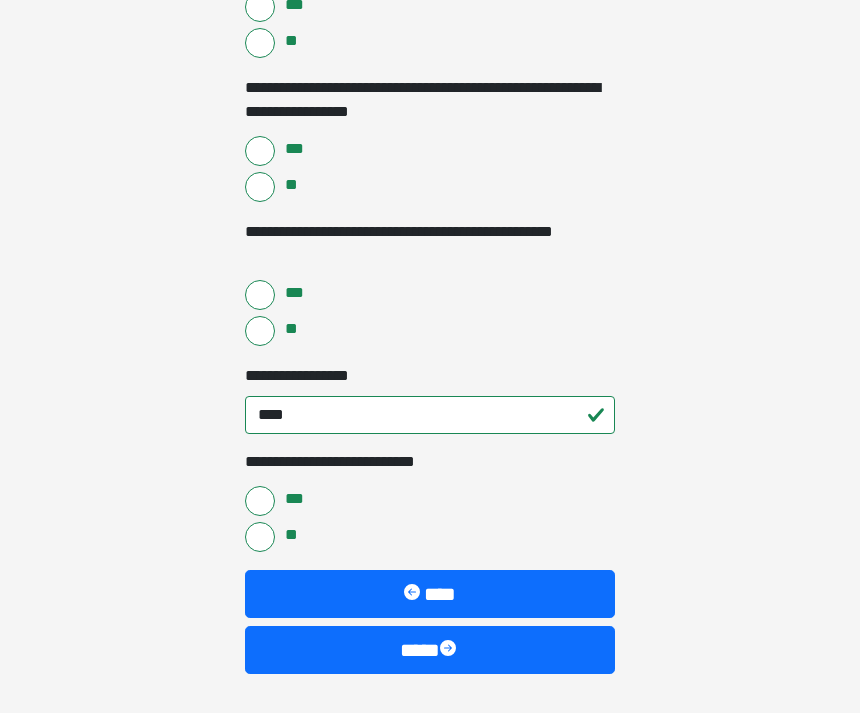 click on "****" at bounding box center (430, 594) 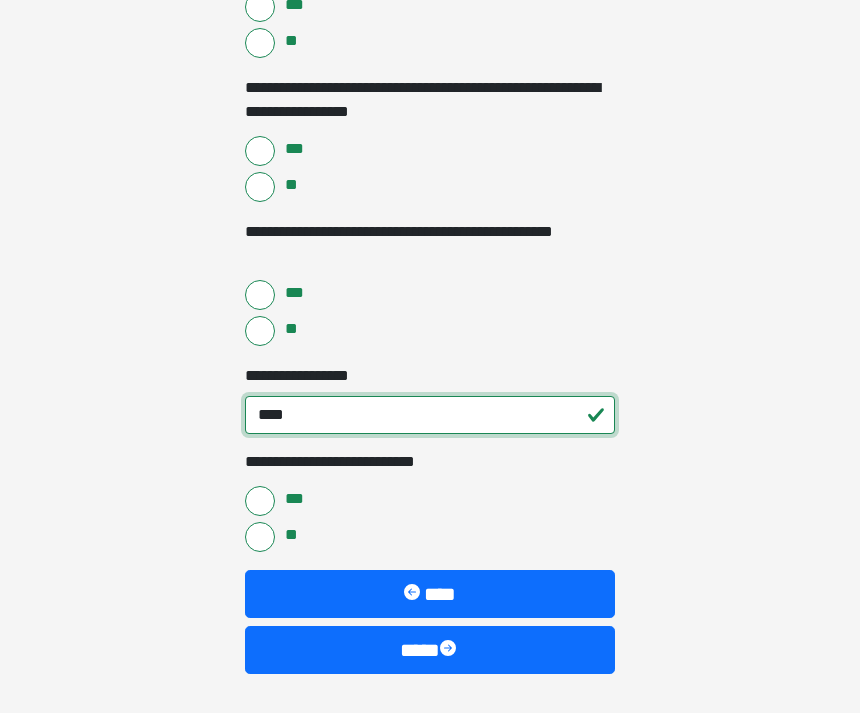 click on "****" at bounding box center (430, 415) 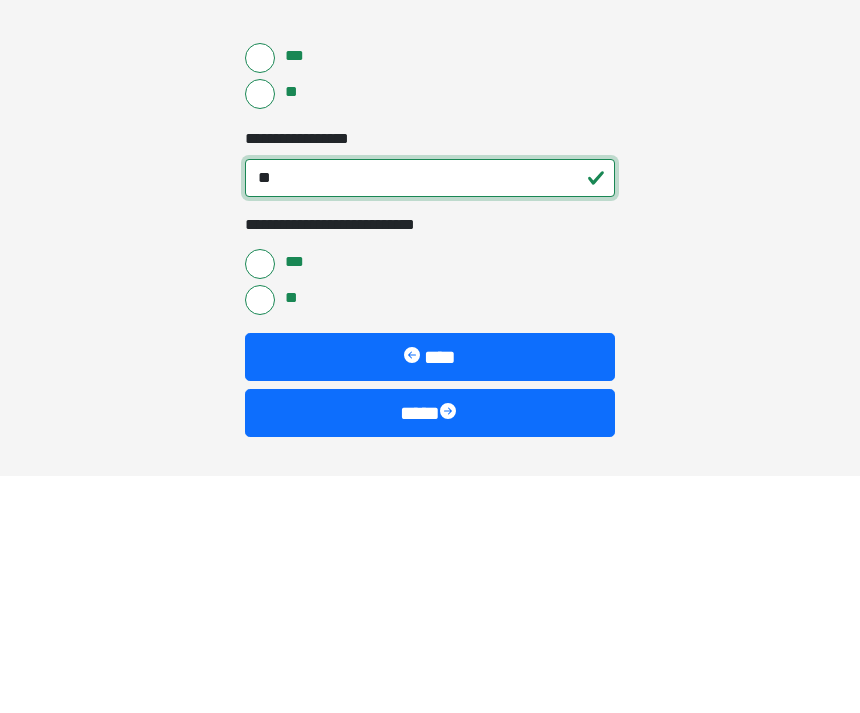 type on "*" 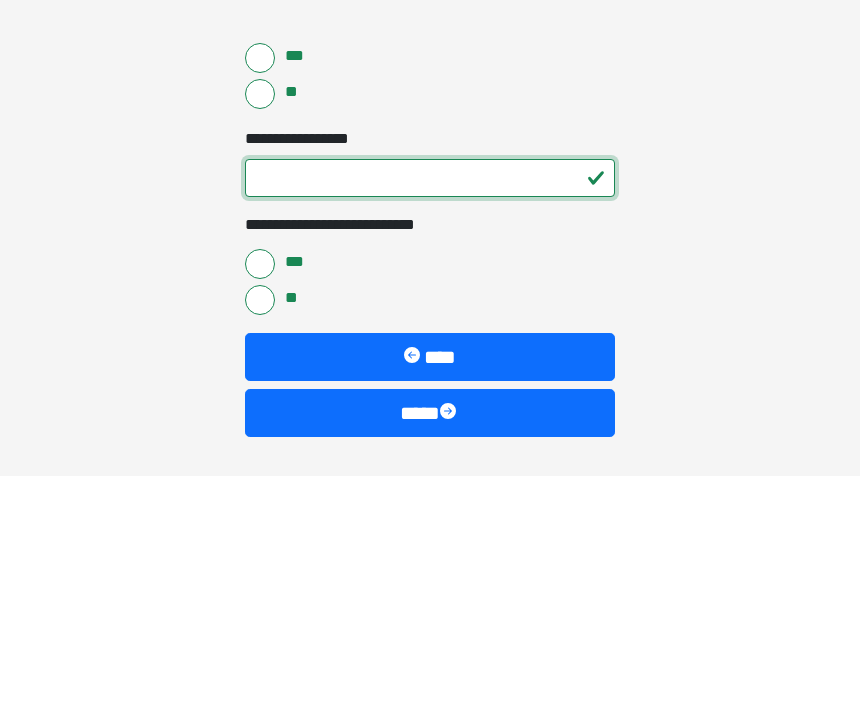 type 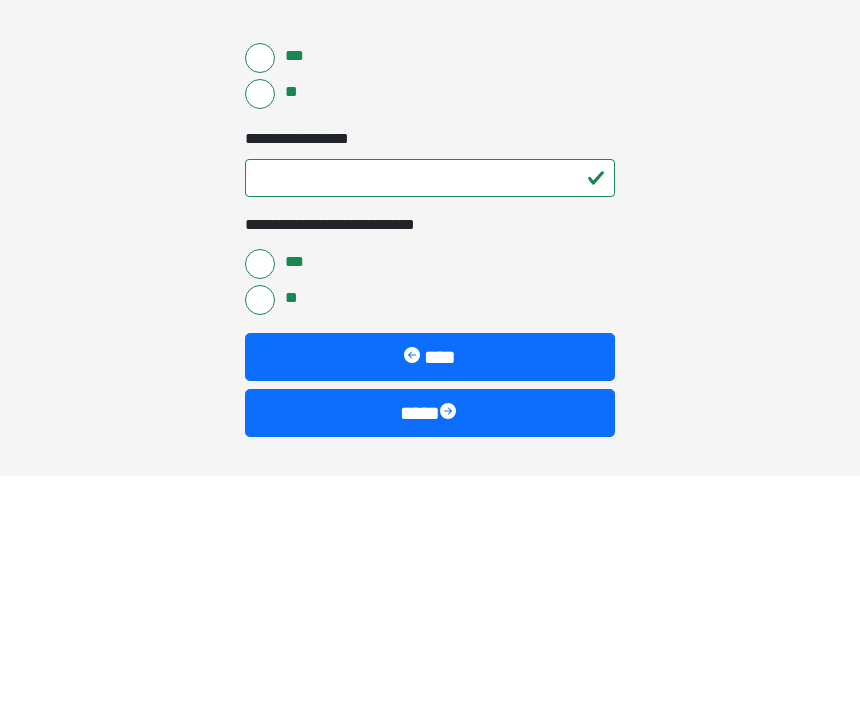 click on "***" at bounding box center [260, 295] 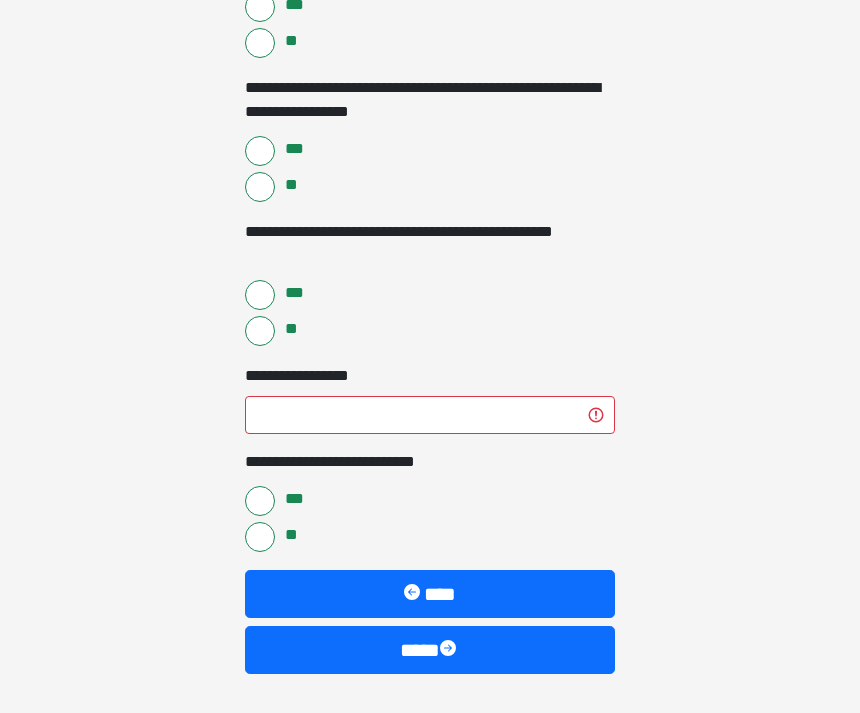 click on "**********" at bounding box center (430, -1821) 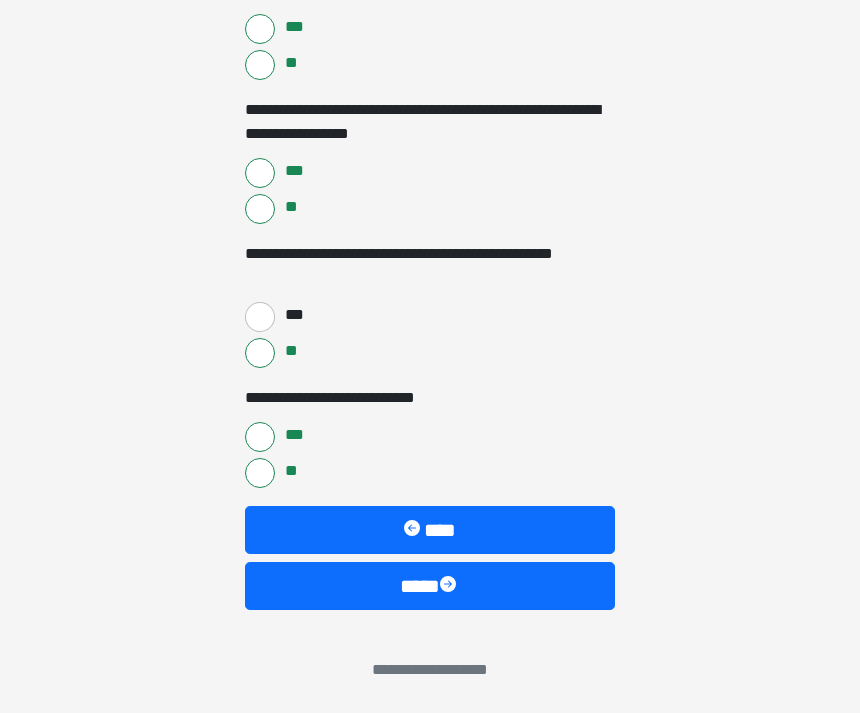 scroll, scrollTop: 4463, scrollLeft: 0, axis: vertical 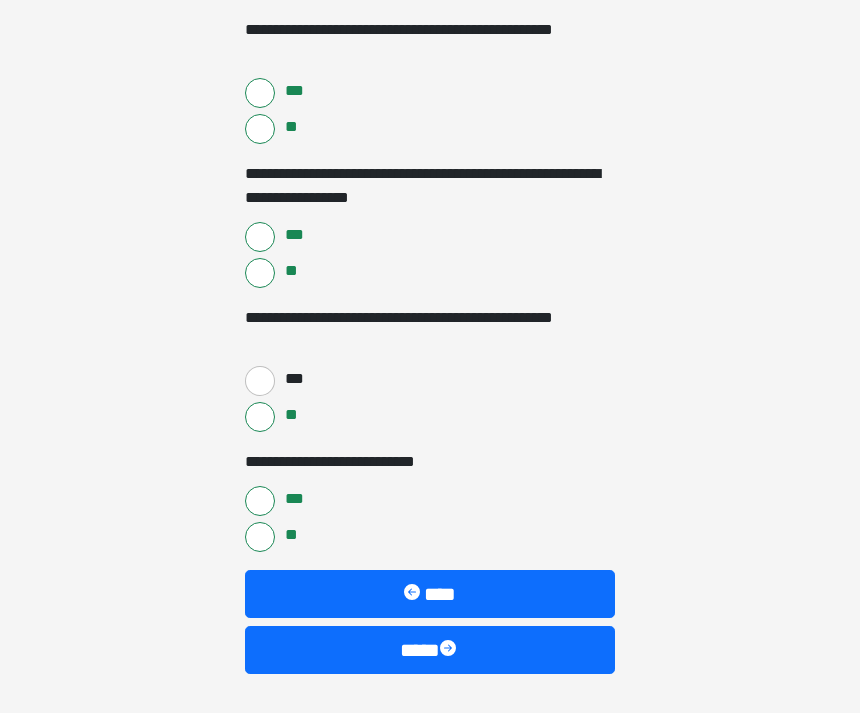 click at bounding box center (450, 650) 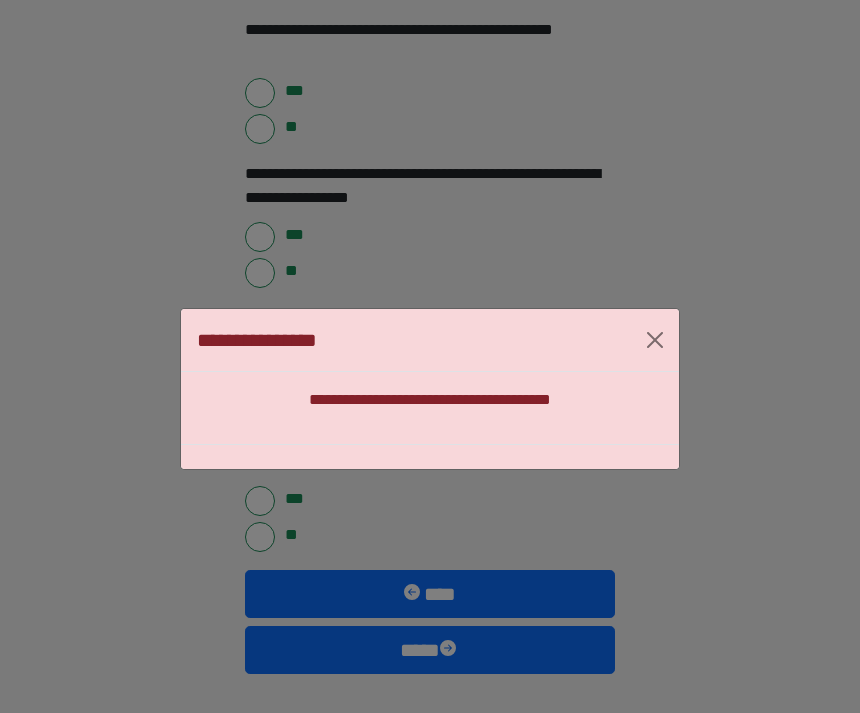 click at bounding box center [655, 340] 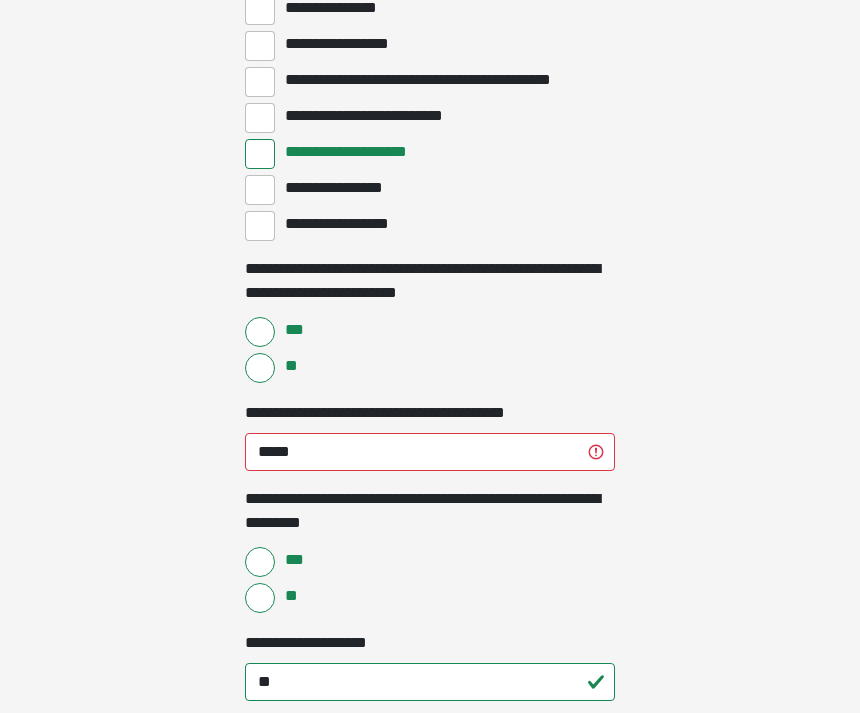 scroll, scrollTop: 3246, scrollLeft: 0, axis: vertical 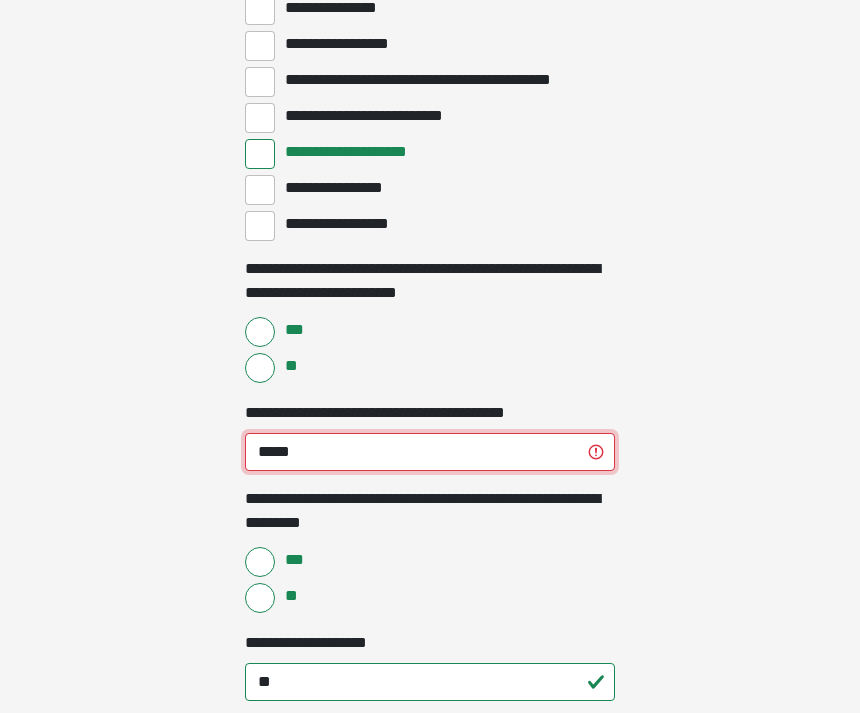 click on "*****" at bounding box center (430, 452) 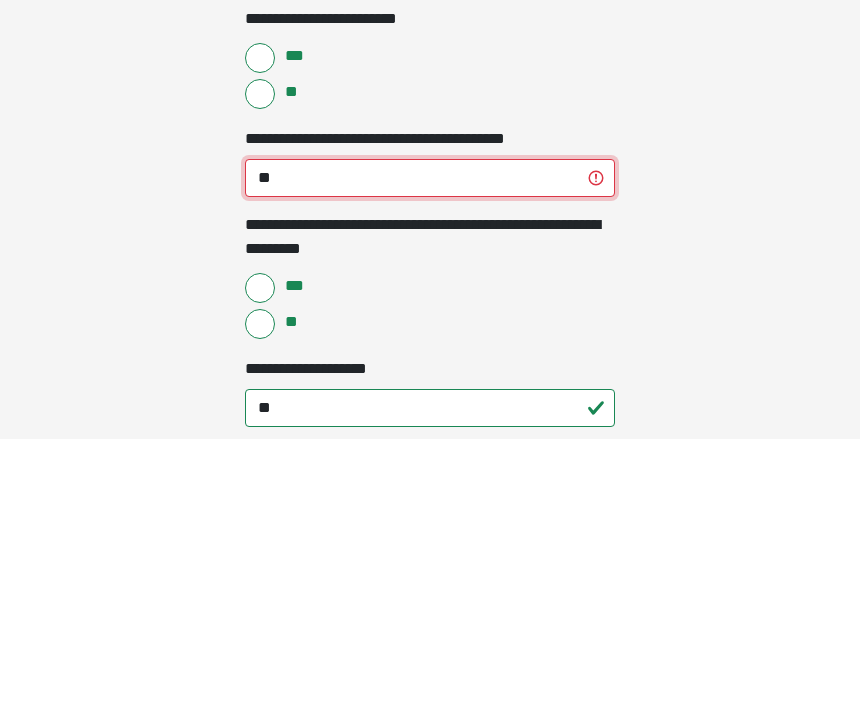 type on "*" 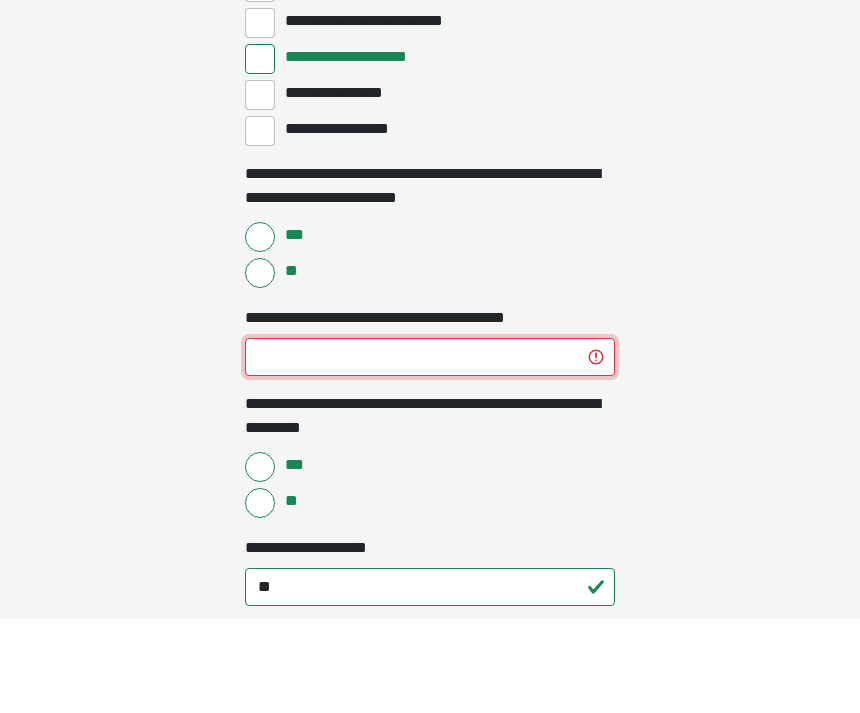 type 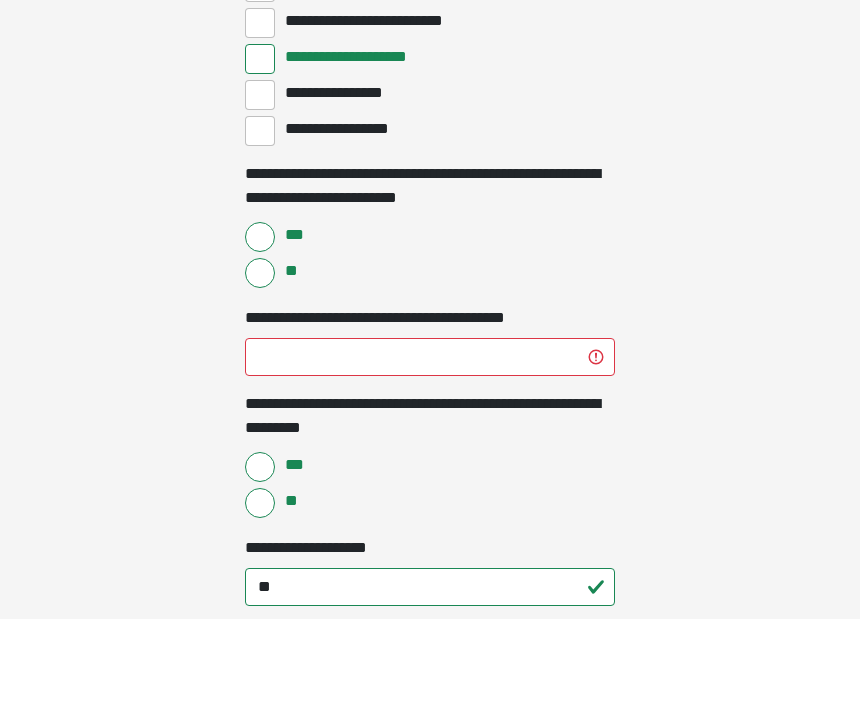 click on "***" at bounding box center (260, 332) 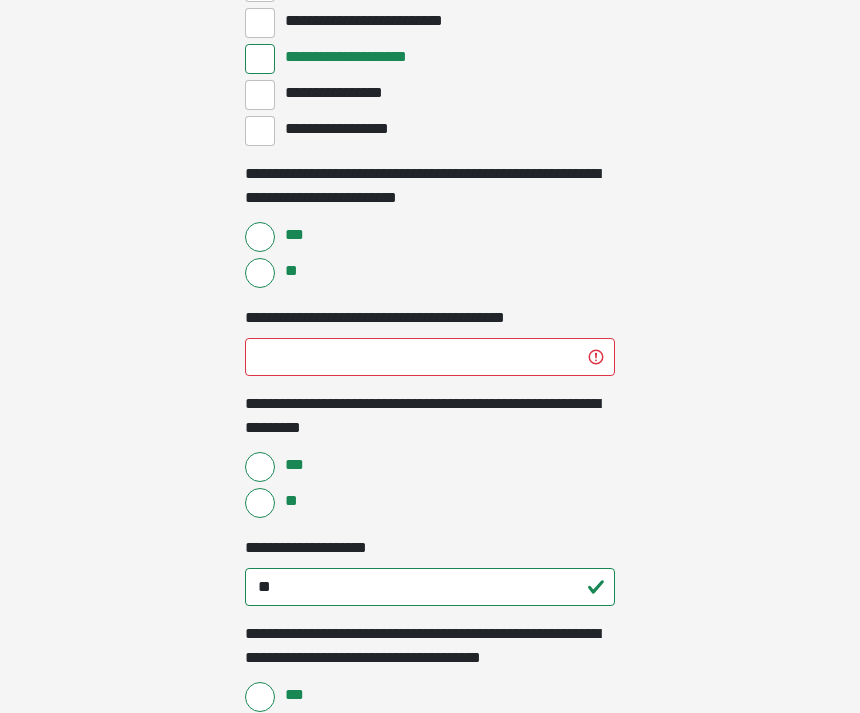 click on "***" at bounding box center (260, 237) 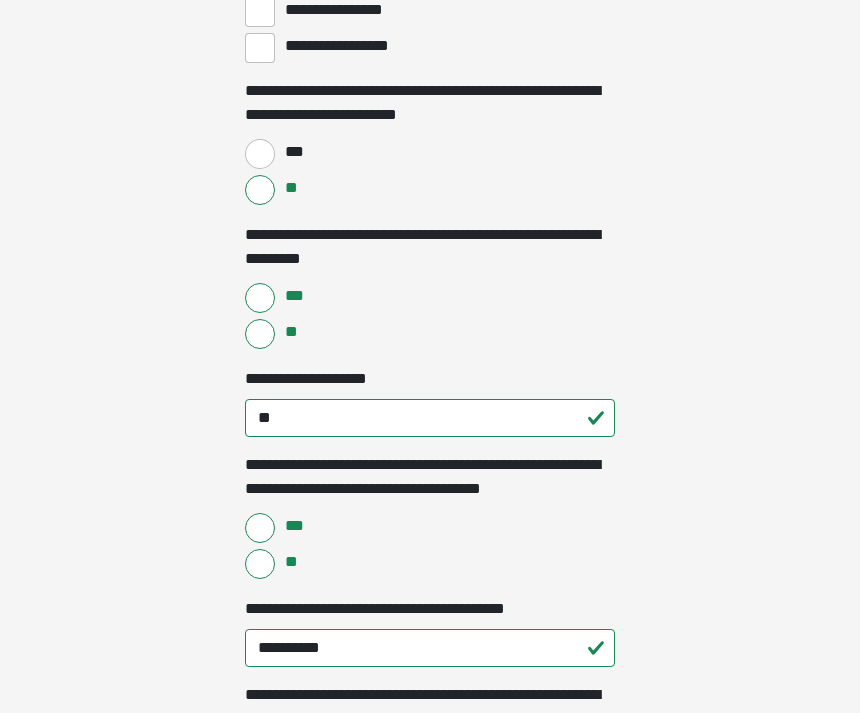 scroll, scrollTop: 3437, scrollLeft: 0, axis: vertical 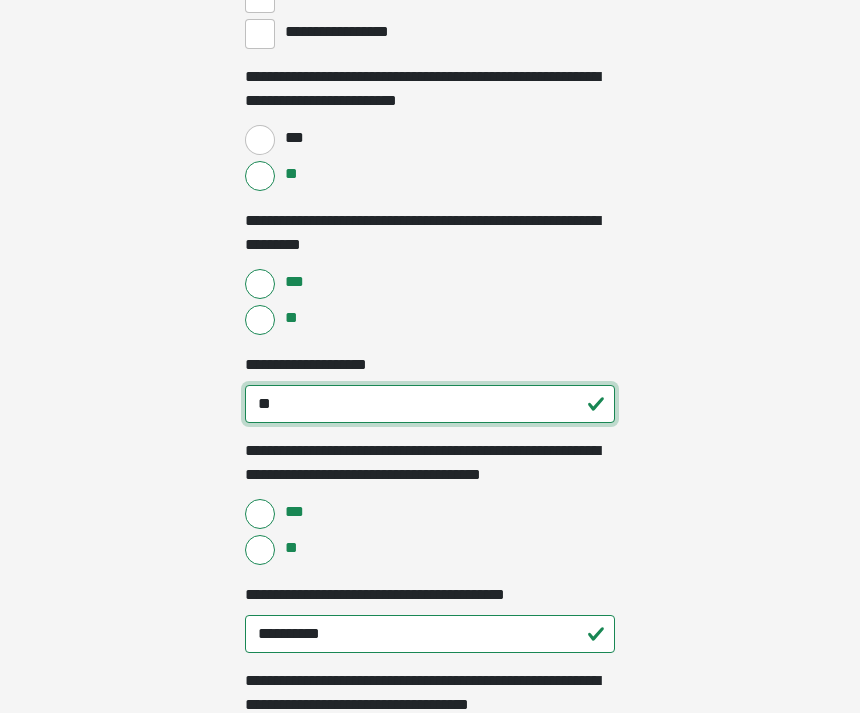 click on "**" at bounding box center (430, 405) 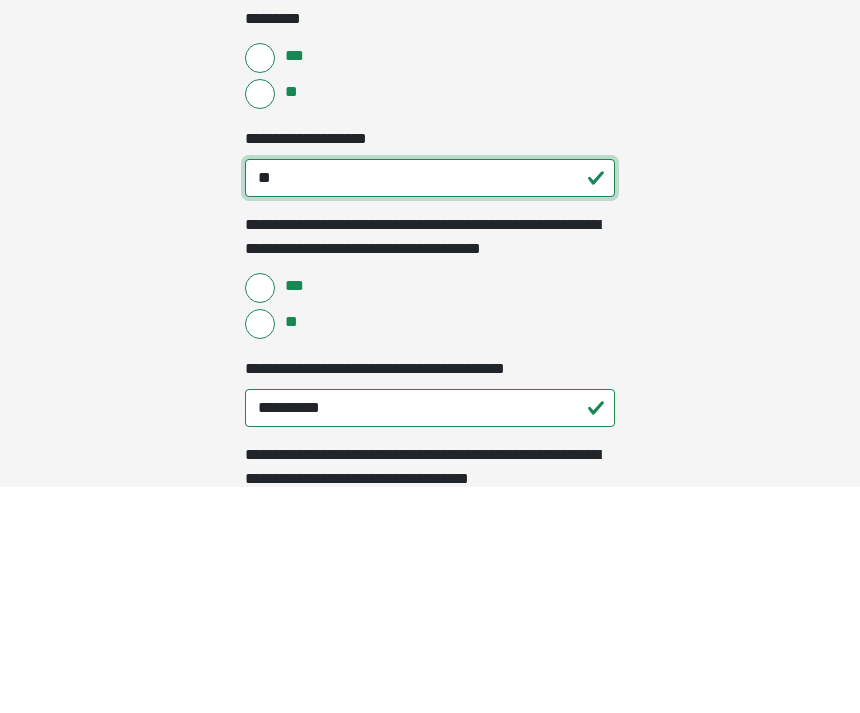 type on "*" 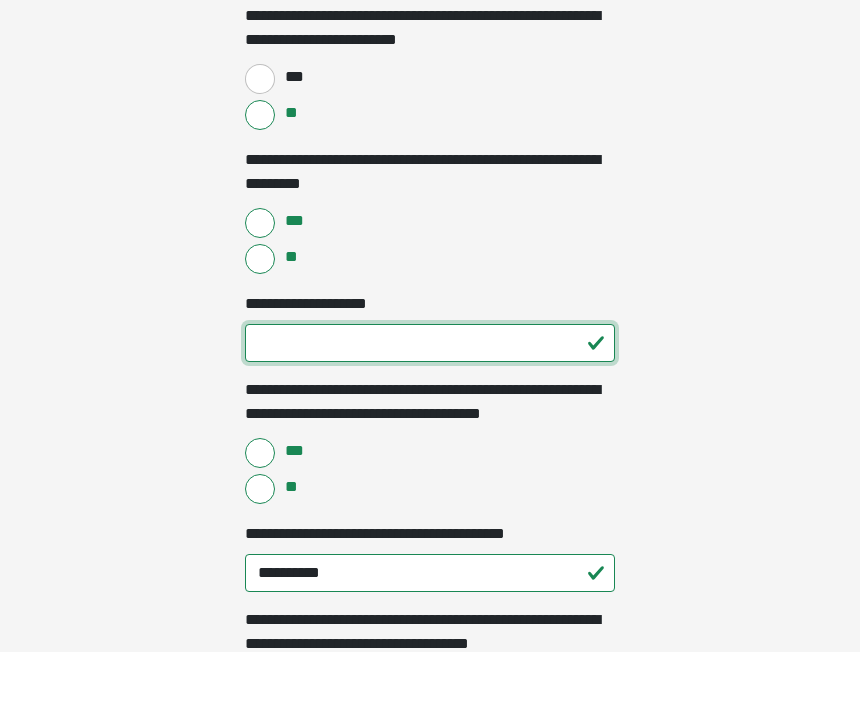 type 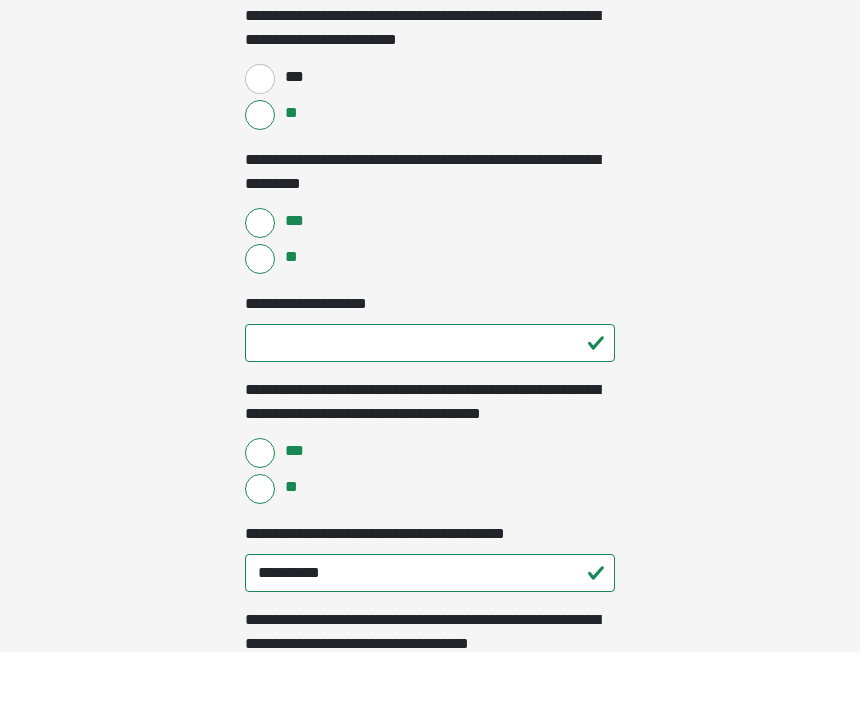 click on "**" at bounding box center (260, 321) 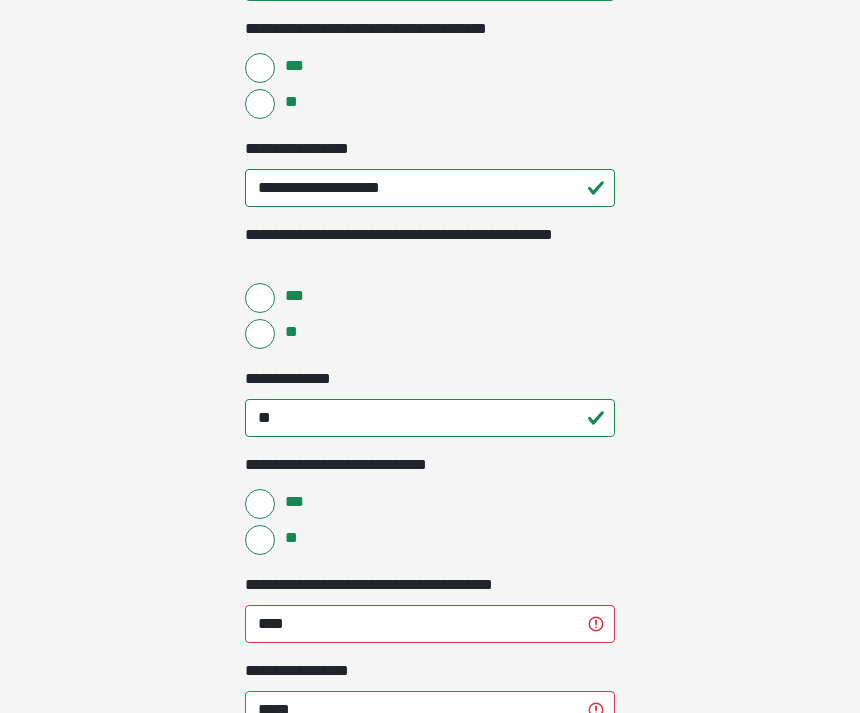 scroll, scrollTop: 807, scrollLeft: 0, axis: vertical 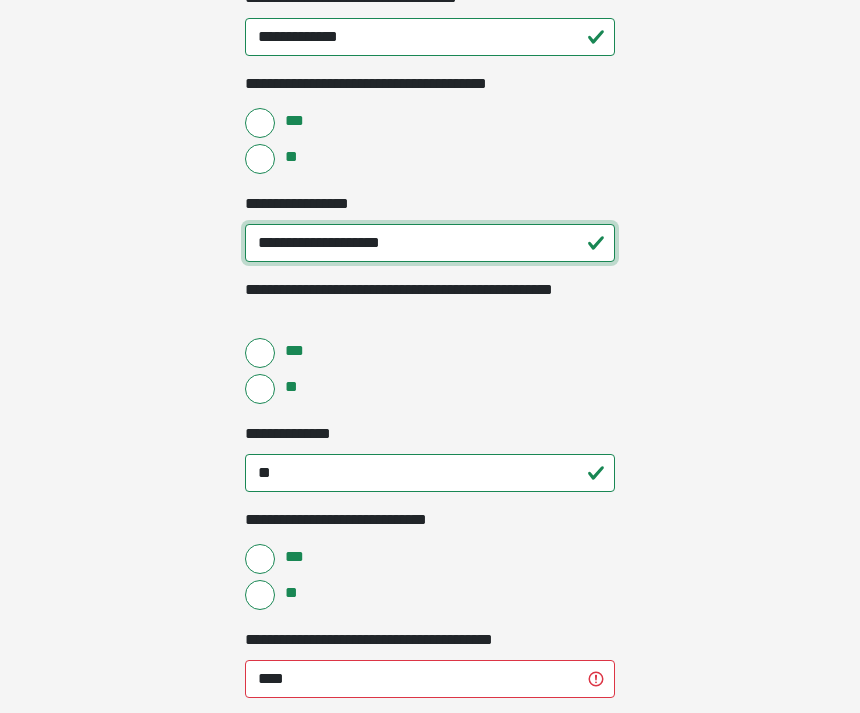 click on "**********" at bounding box center [430, 243] 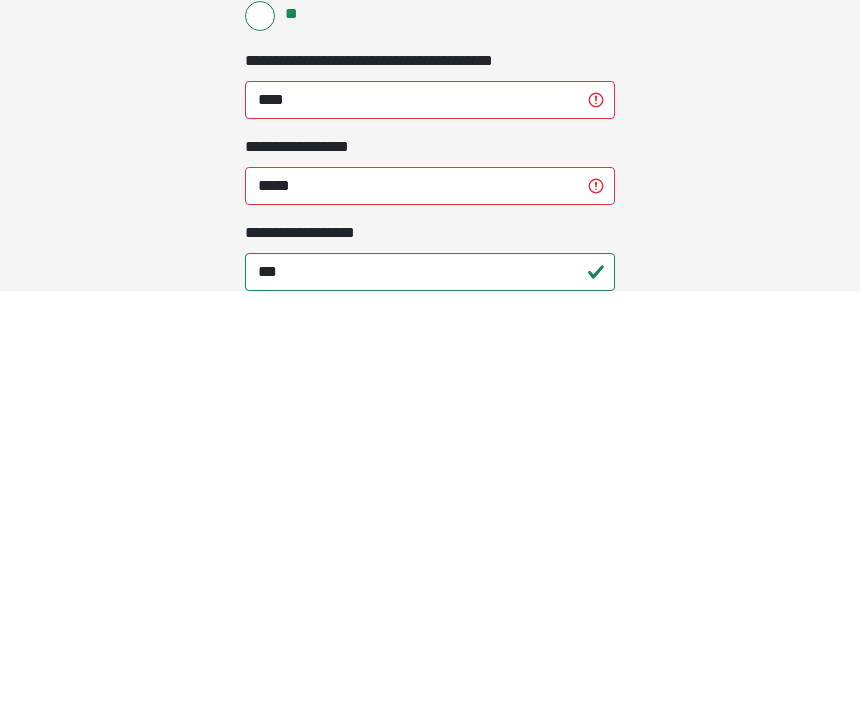scroll, scrollTop: 966, scrollLeft: 0, axis: vertical 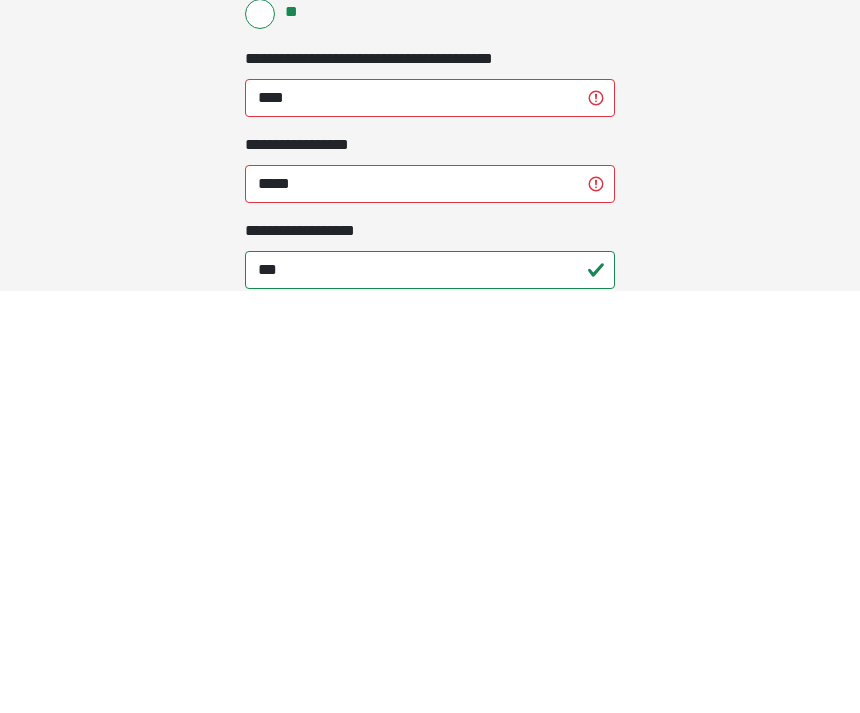 type on "*********" 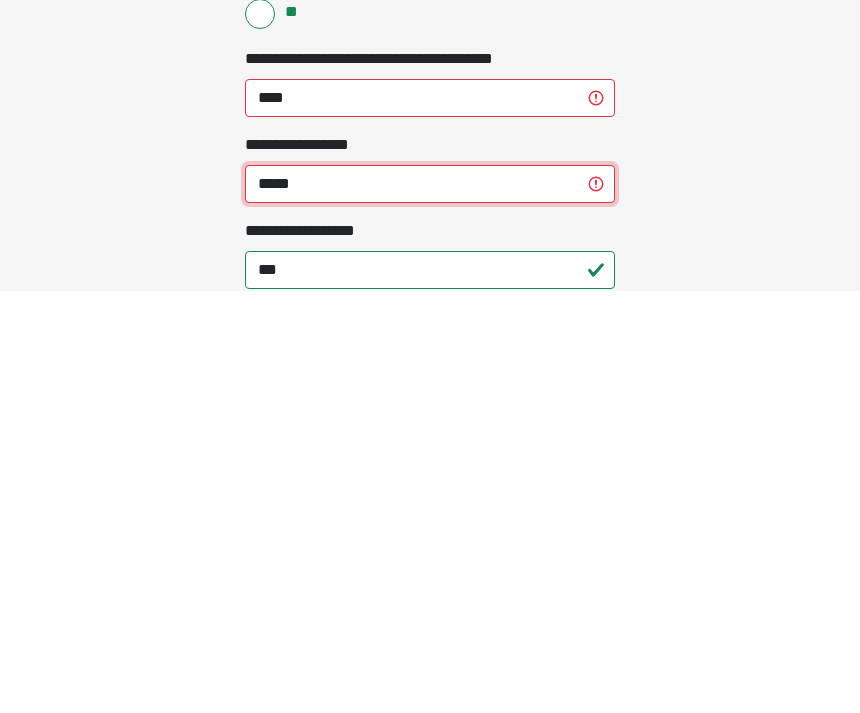 click on "*****" at bounding box center (430, 606) 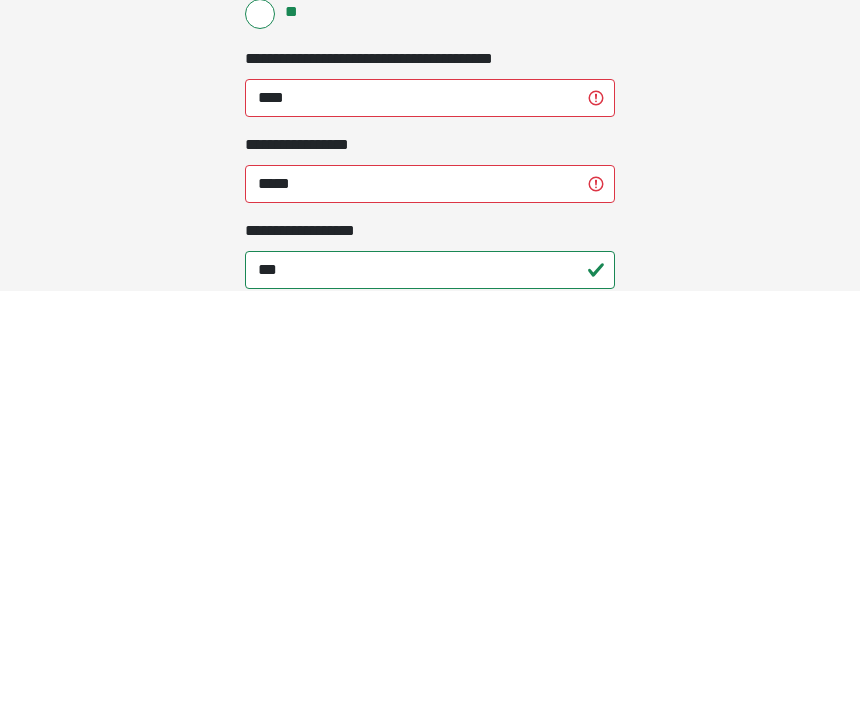 click on "**********" at bounding box center (430, -610) 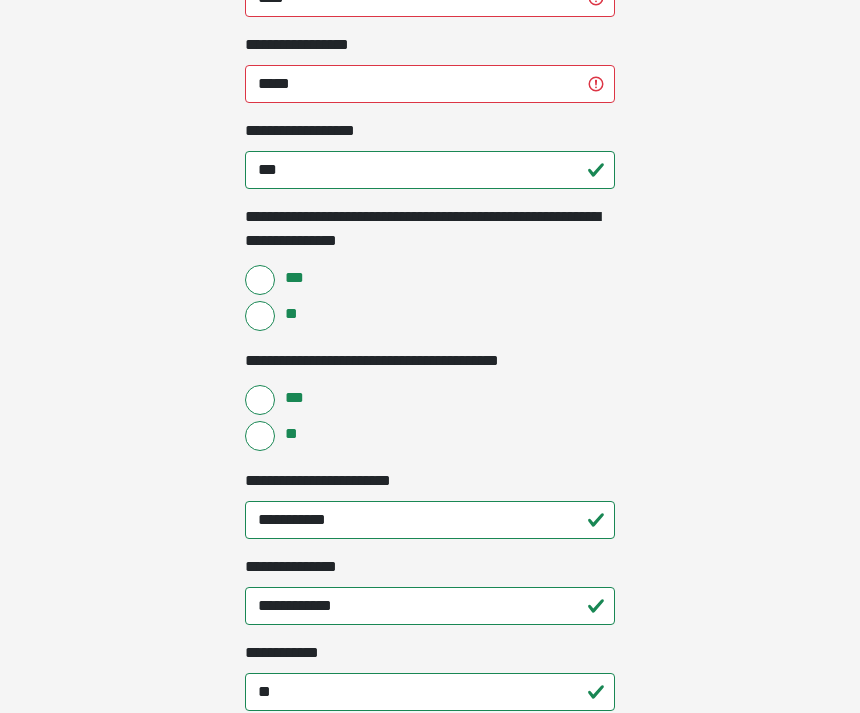 scroll, scrollTop: 1488, scrollLeft: 0, axis: vertical 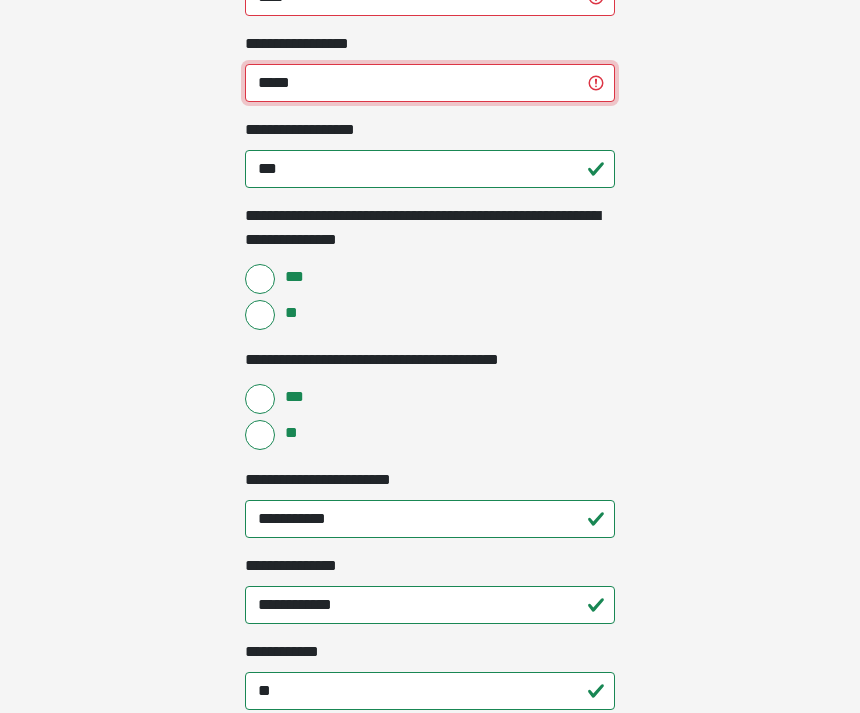 click on "*****" at bounding box center [430, 84] 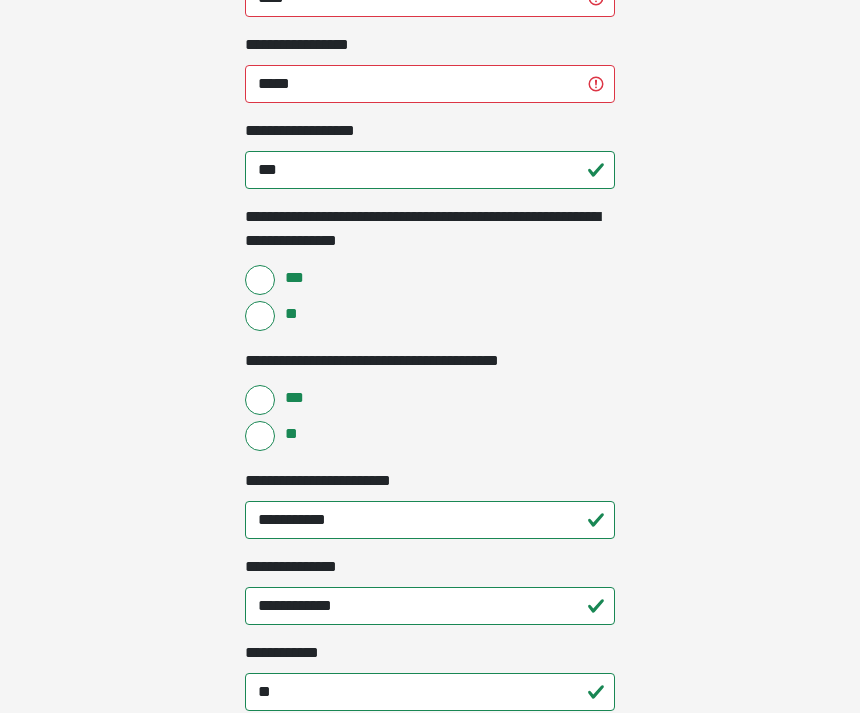 click on "**********" at bounding box center [430, -1132] 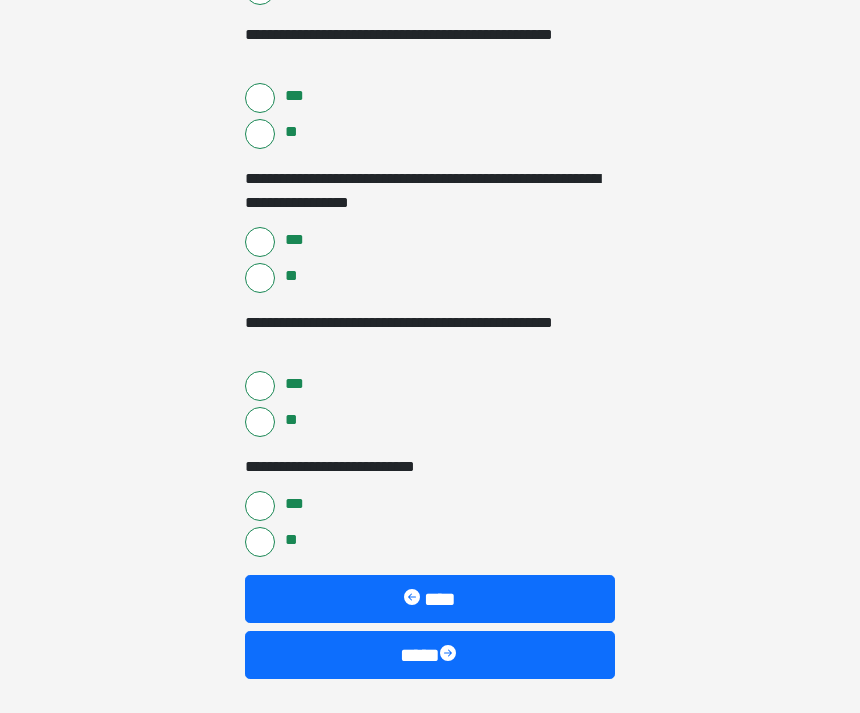 scroll, scrollTop: 4291, scrollLeft: 0, axis: vertical 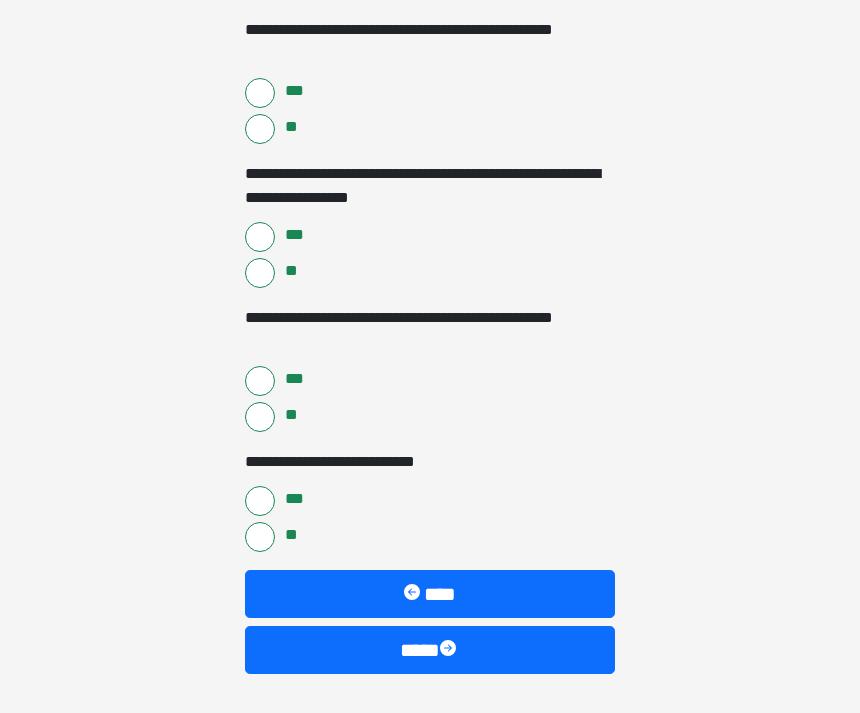 click on "****" at bounding box center [430, 594] 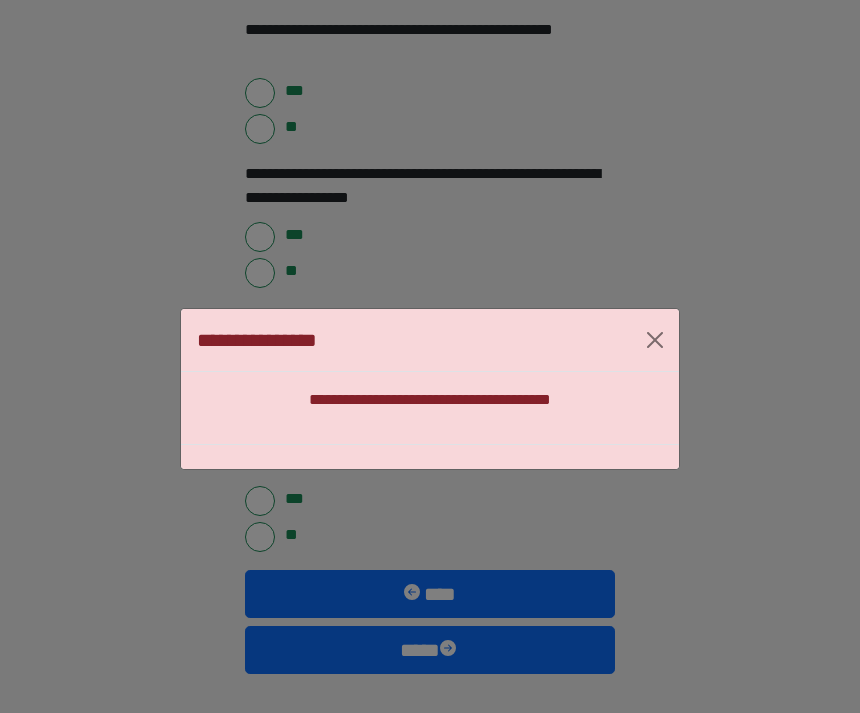 click at bounding box center (655, 340) 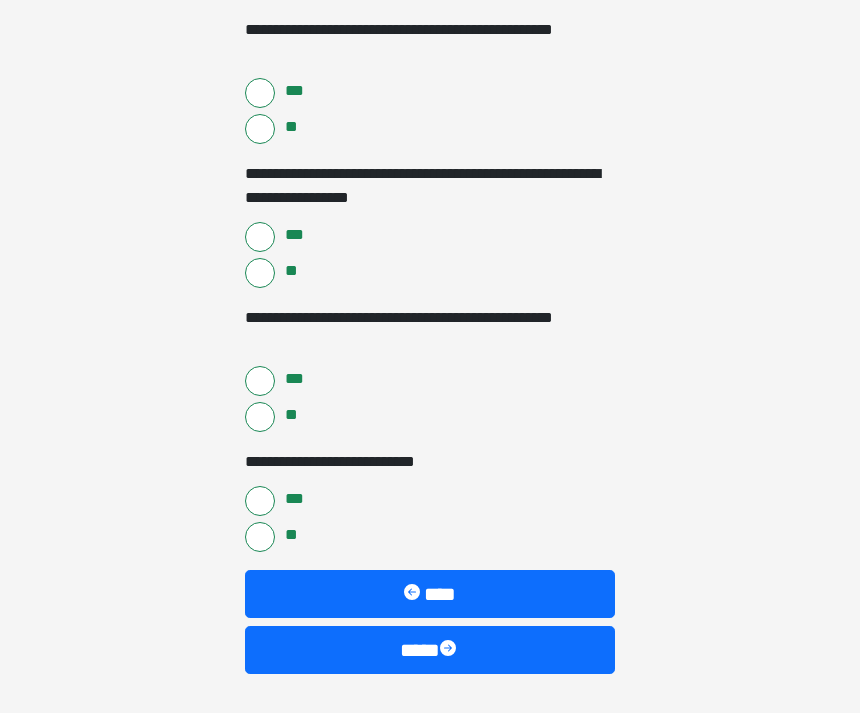 scroll, scrollTop: 4289, scrollLeft: 0, axis: vertical 